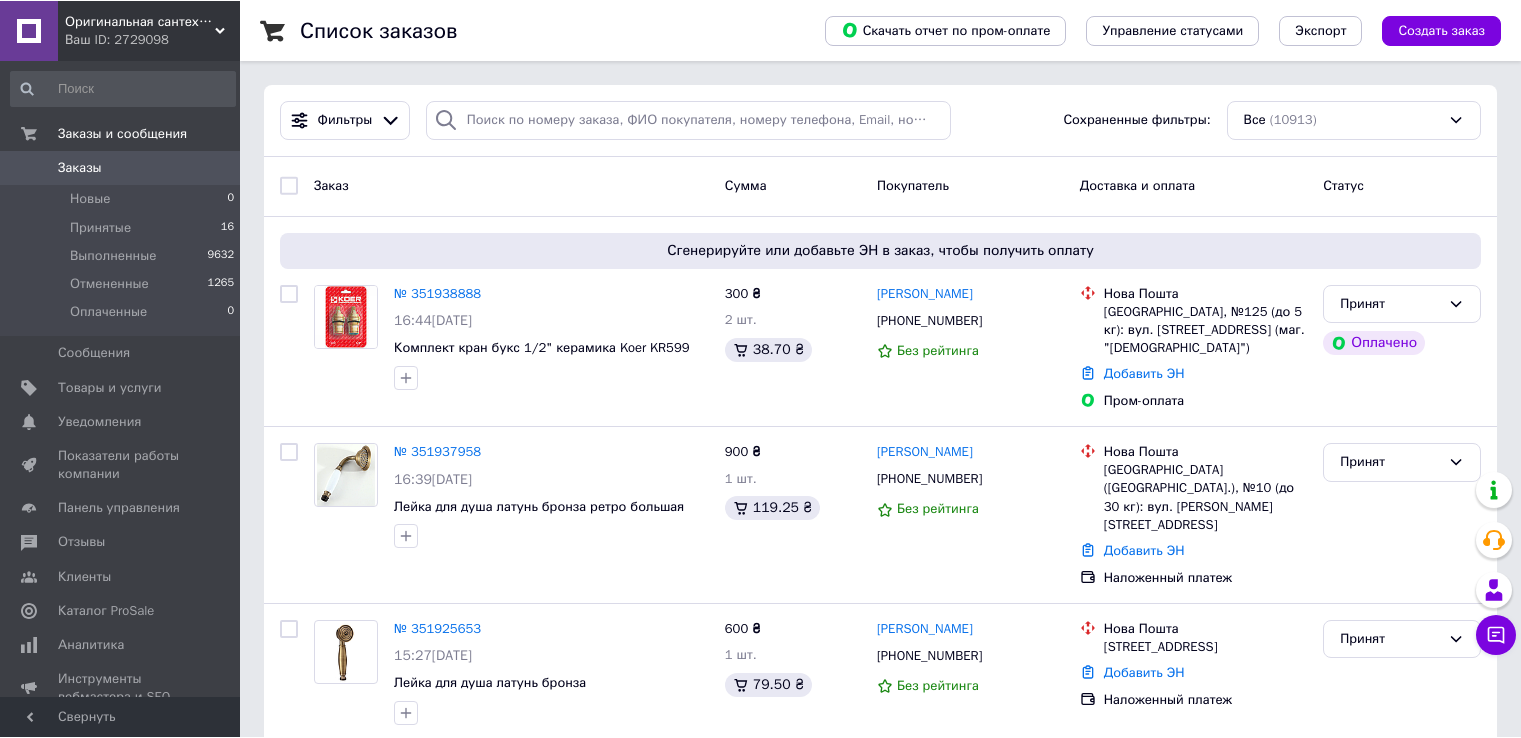 scroll, scrollTop: 0, scrollLeft: 0, axis: both 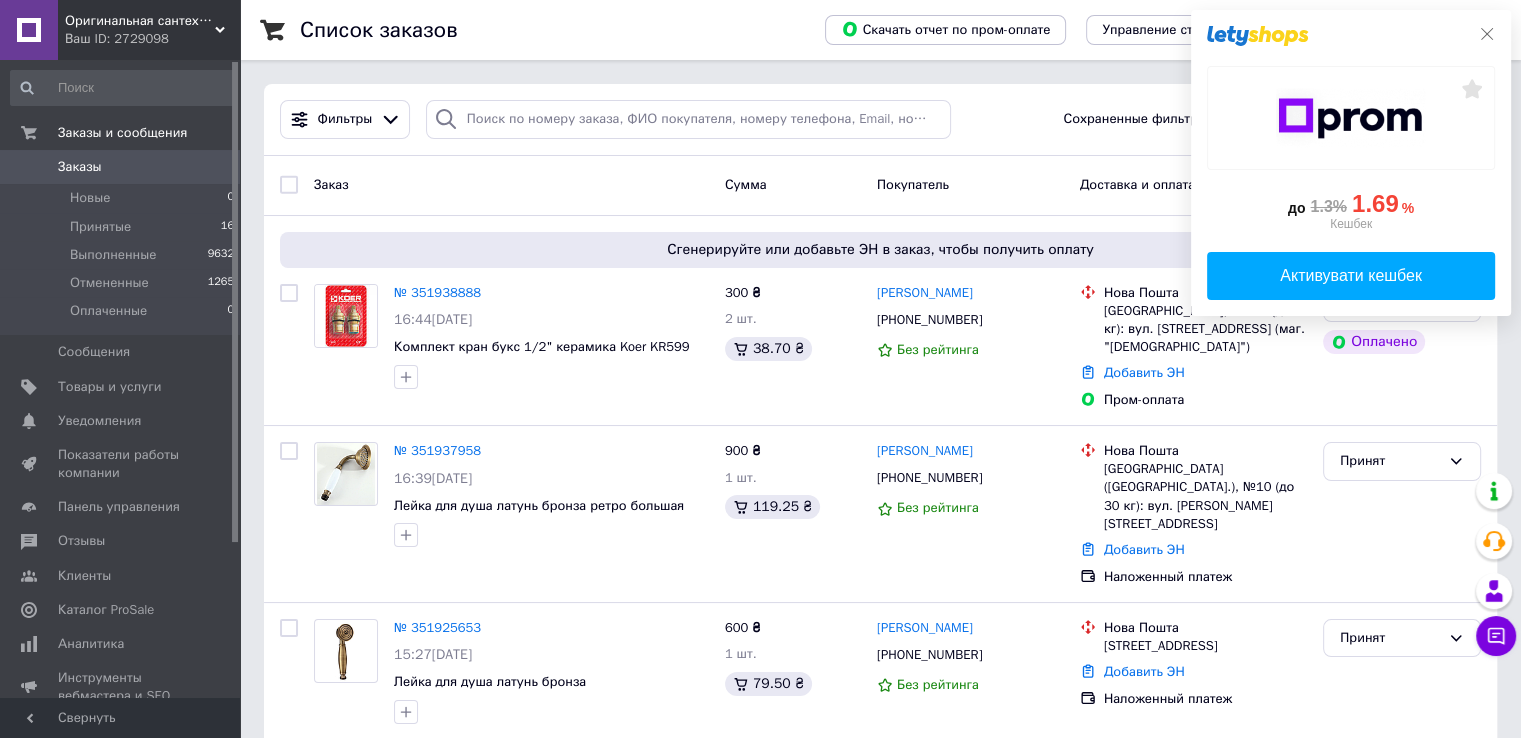 click 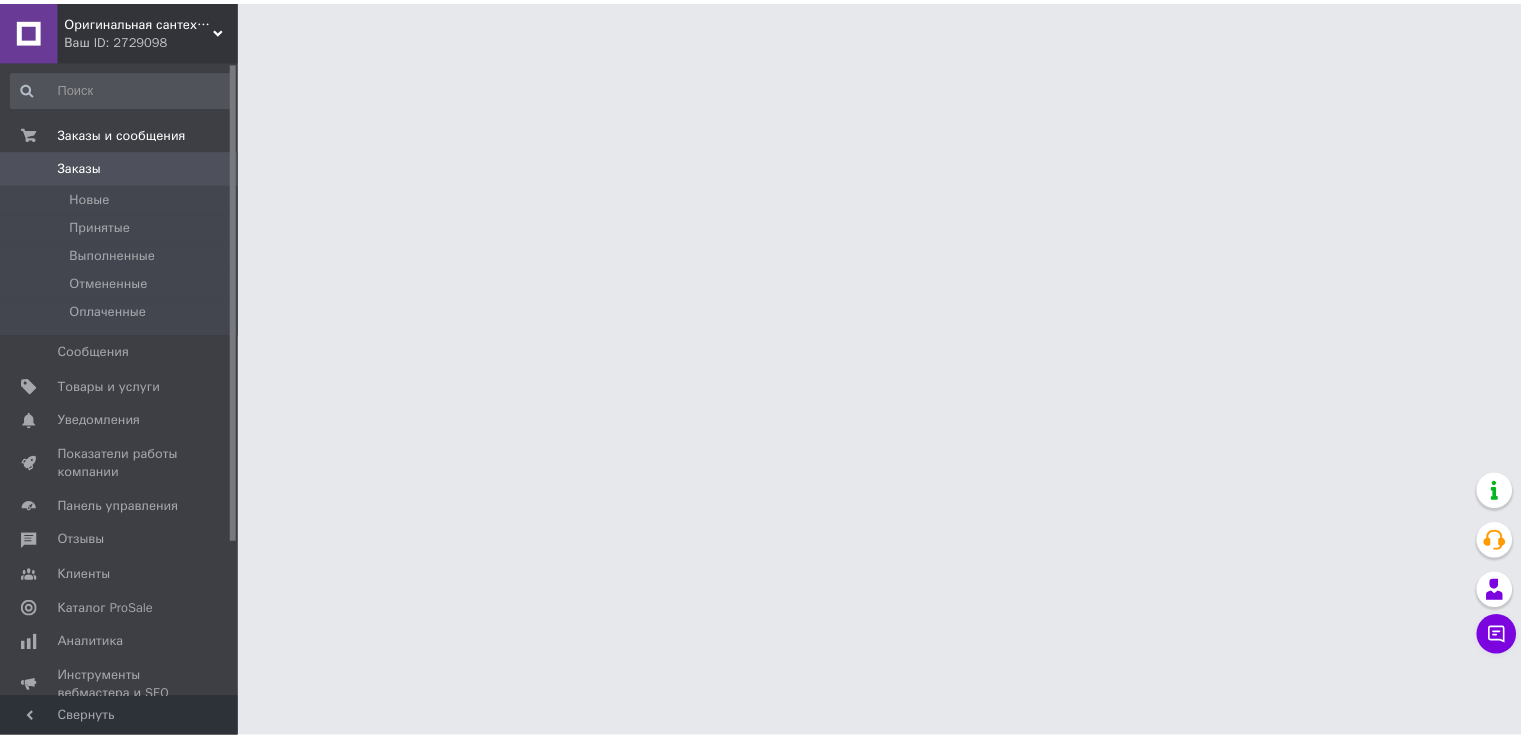 scroll, scrollTop: 0, scrollLeft: 0, axis: both 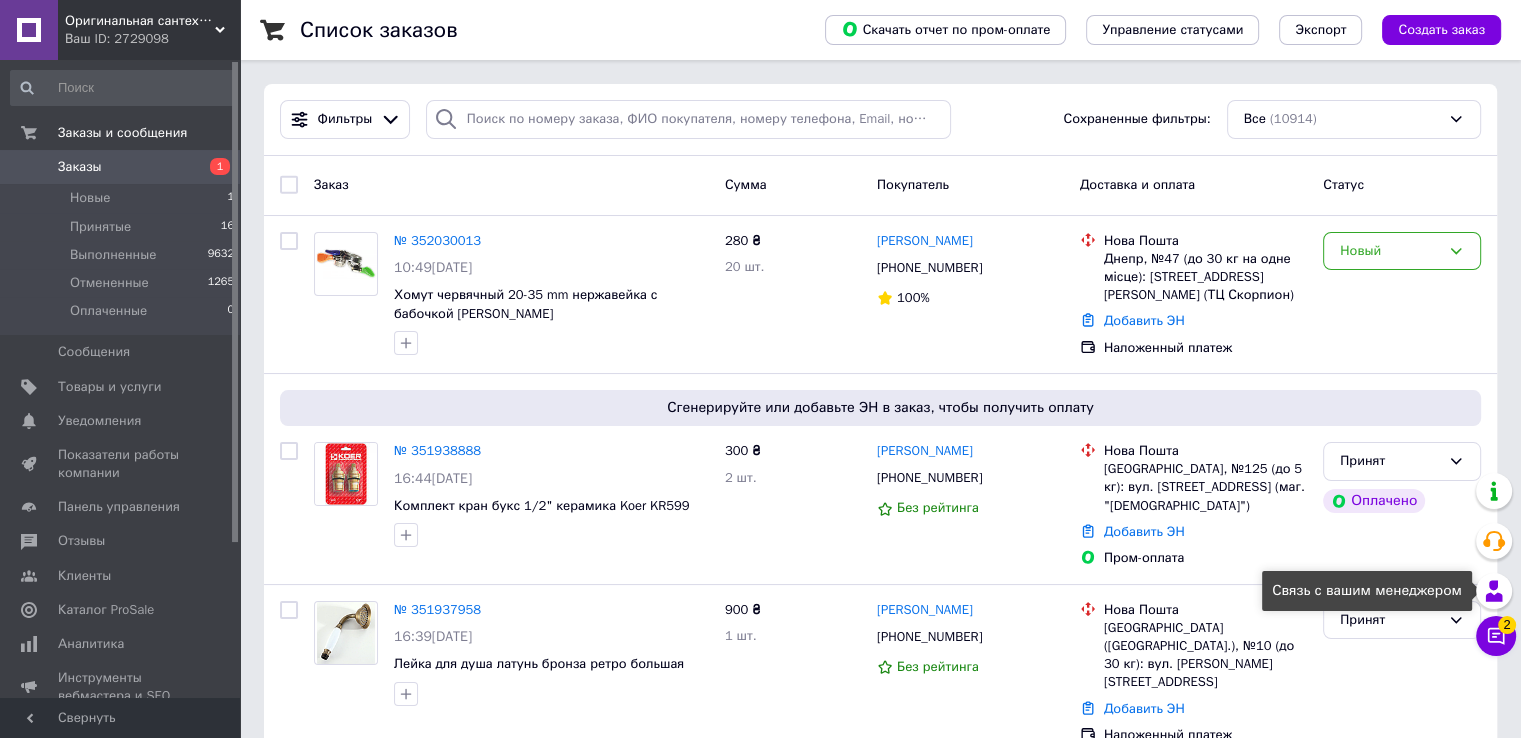 click on "Чат с покупателем 2" at bounding box center [1496, 636] 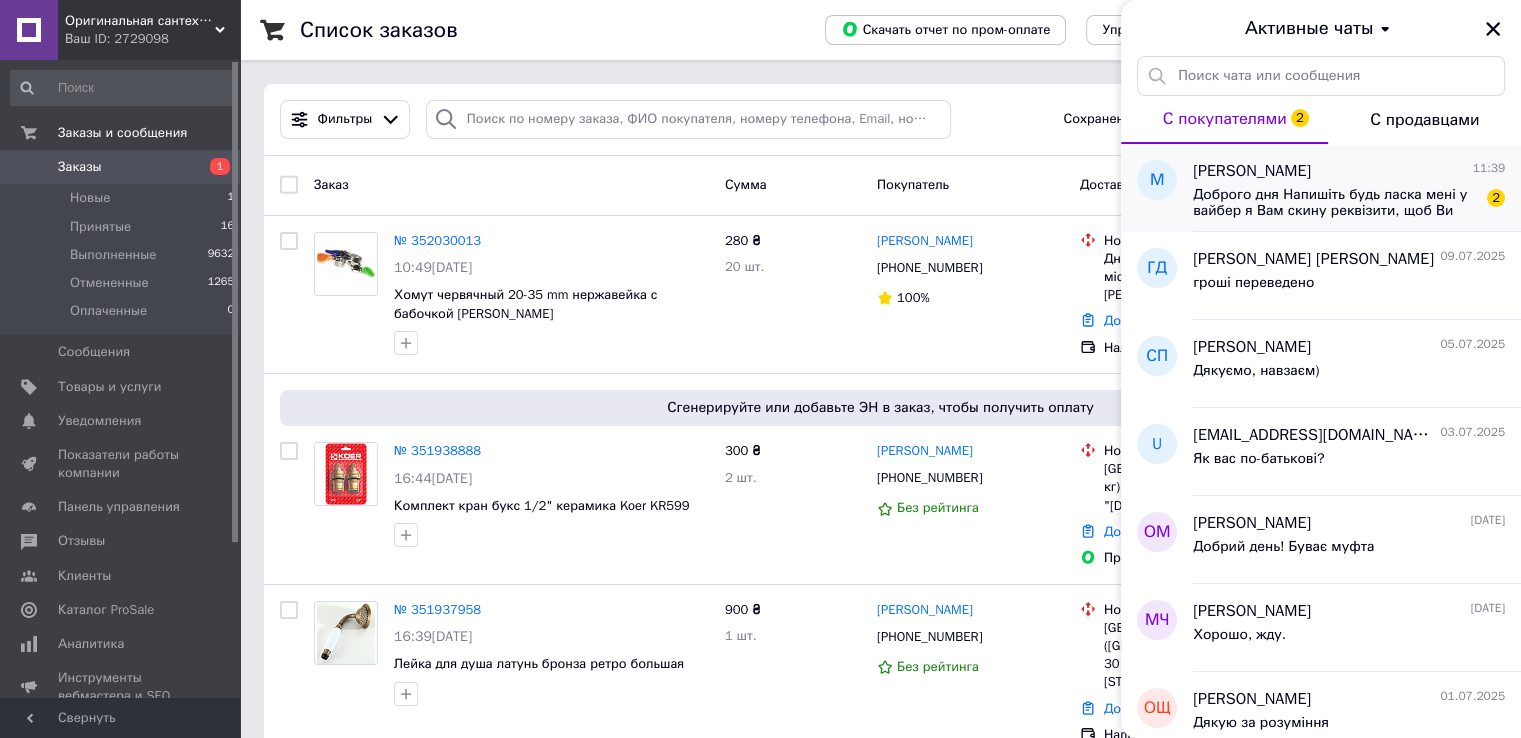 click on "Доброго дня
Напишіть будь ласка мені у вайбер я Вам скину реквізити, щоб Ви виписали рахунок фактуру
Дякую" at bounding box center [1335, 203] 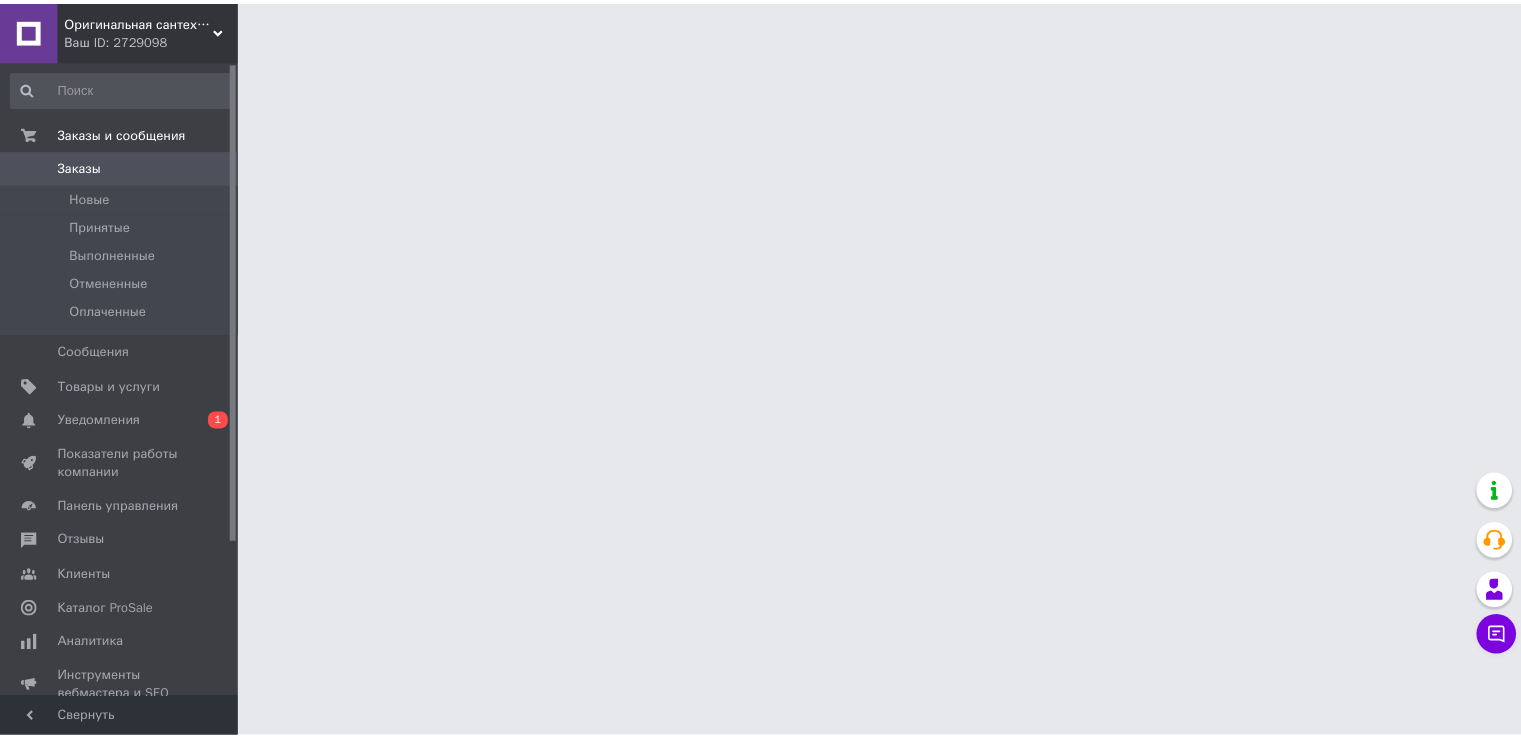 scroll, scrollTop: 0, scrollLeft: 0, axis: both 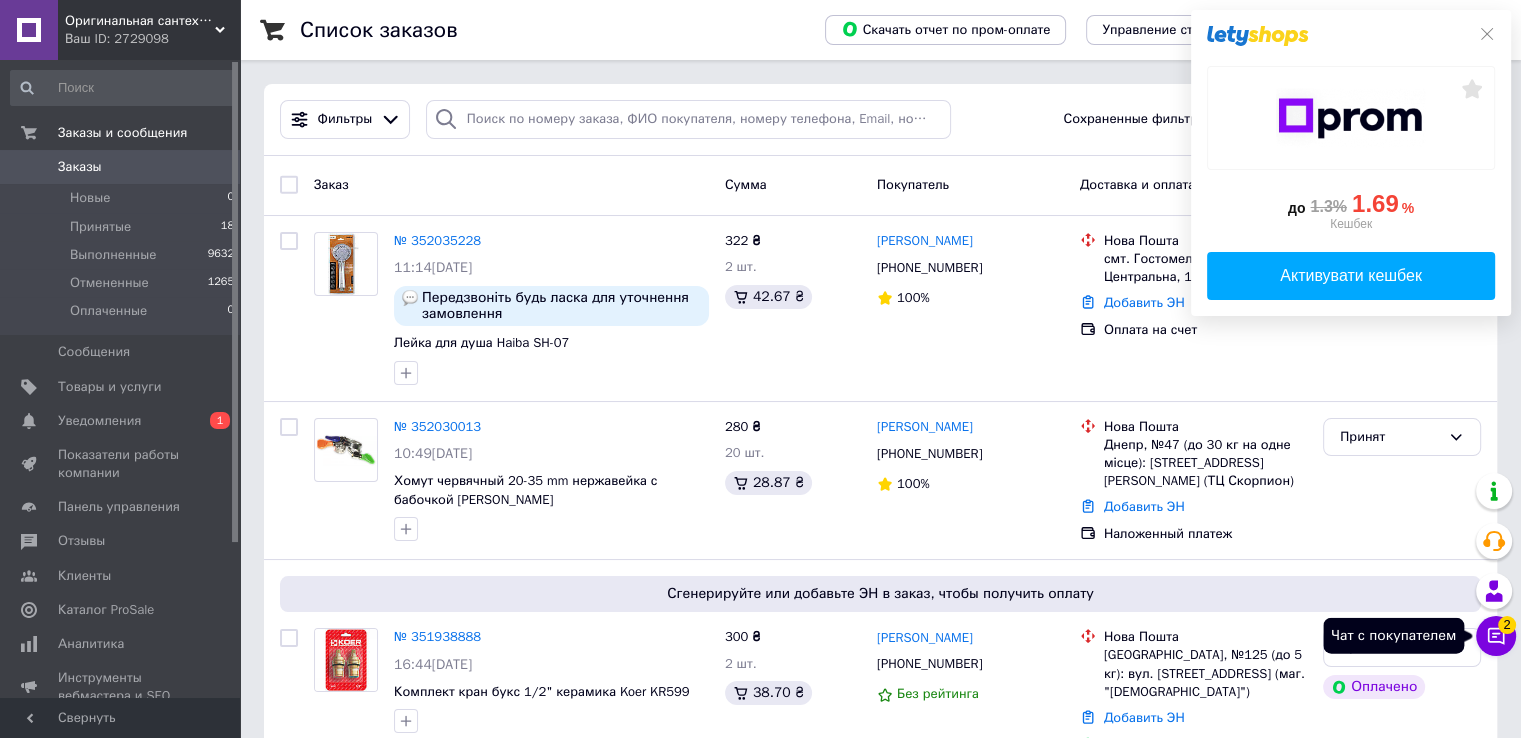 click on "Чат с покупателем 2" at bounding box center [1496, 636] 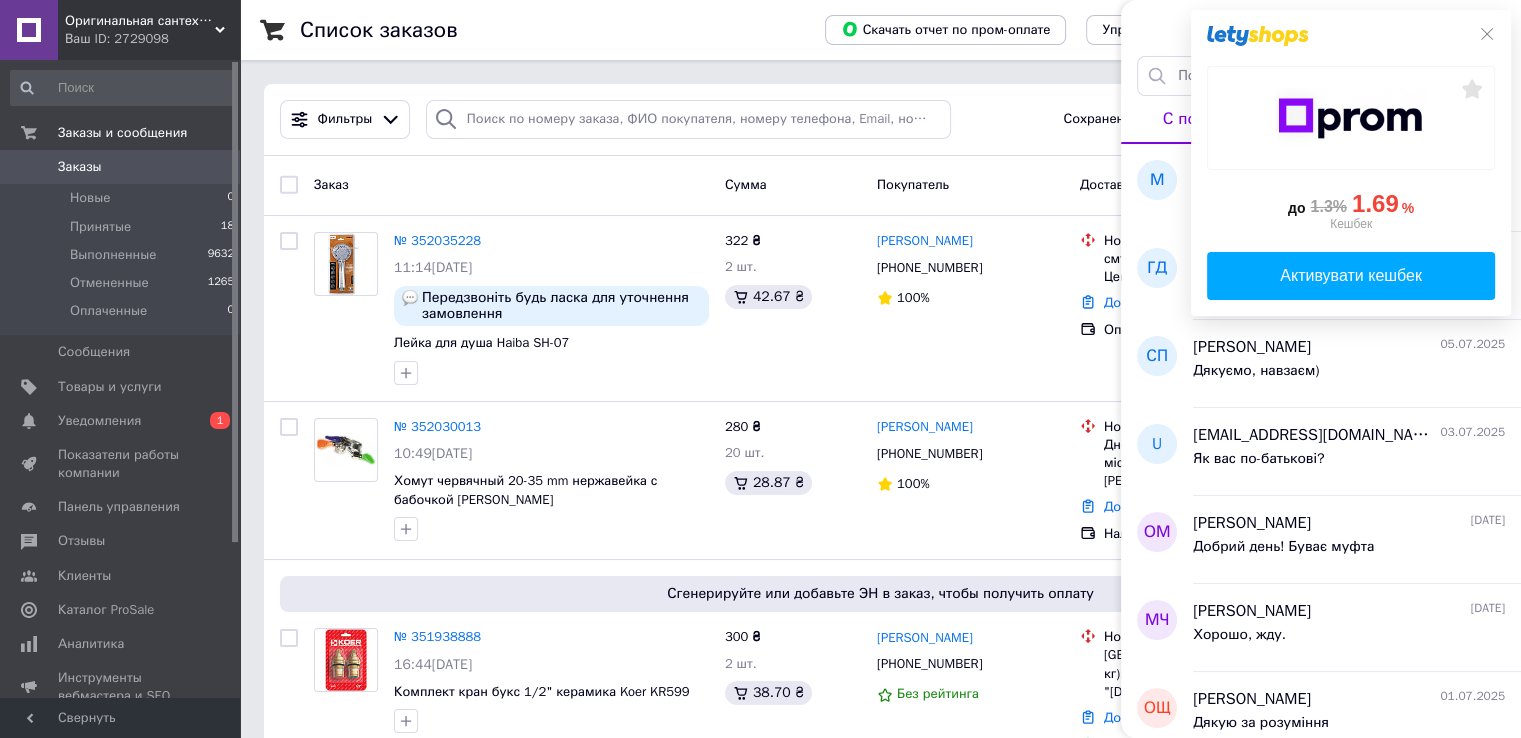 click 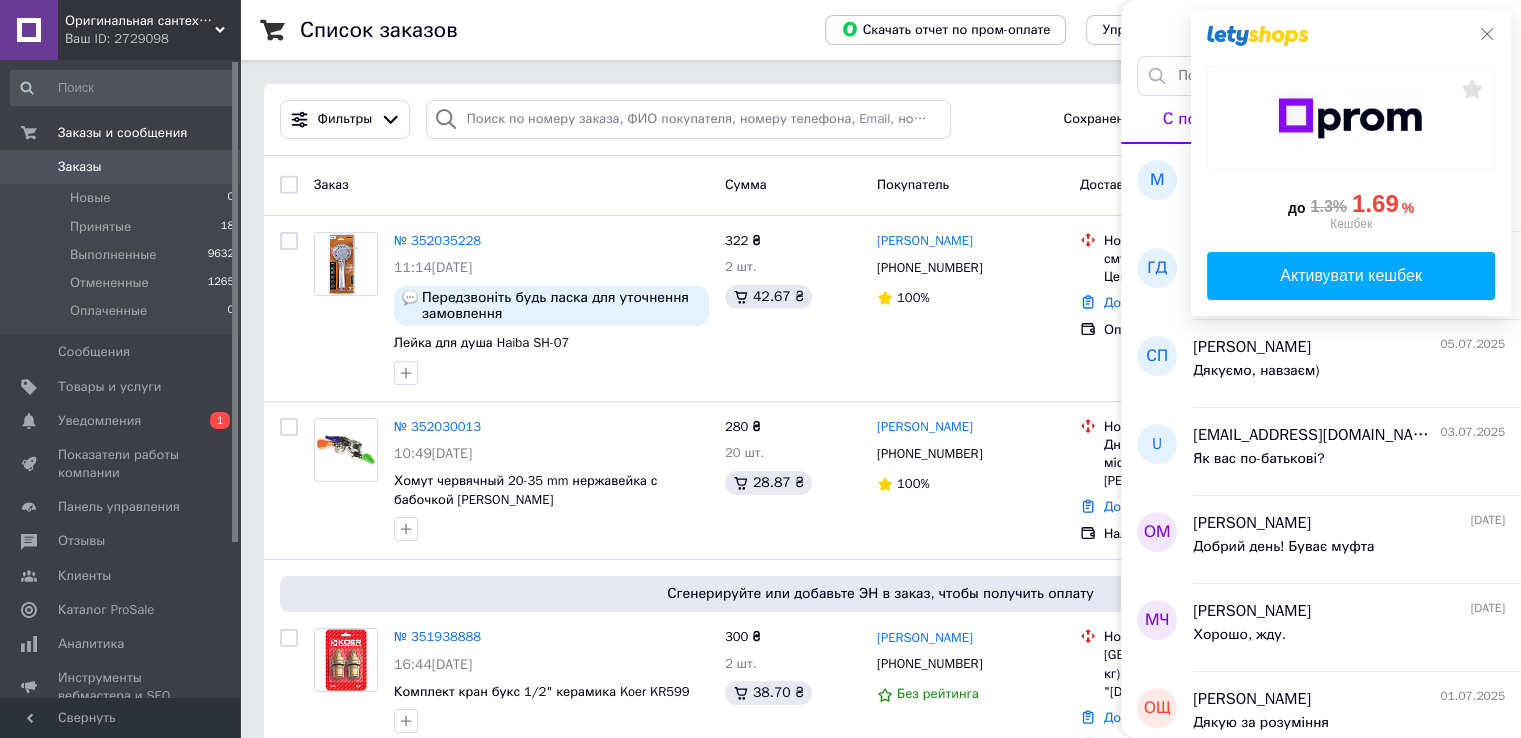 click 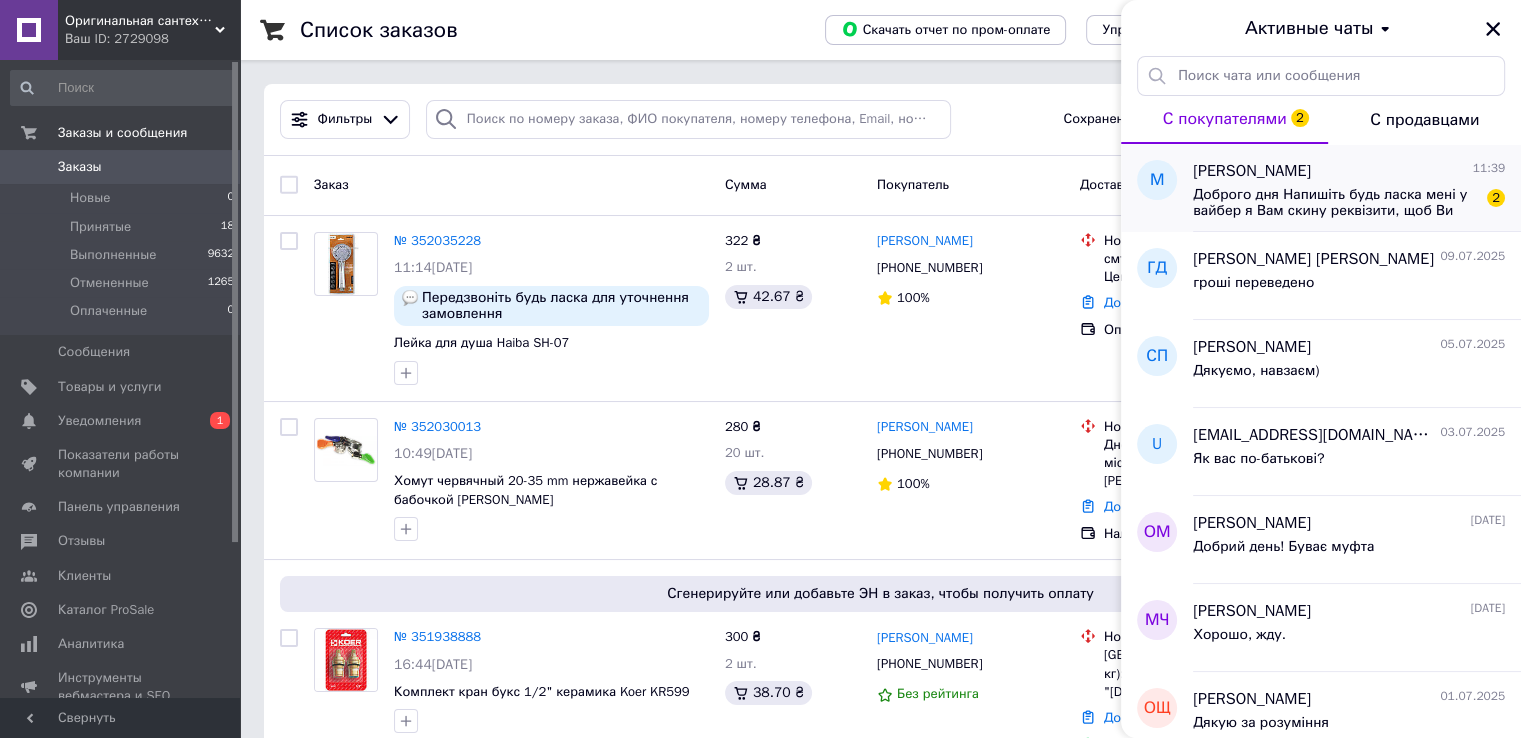 click on "Доброго дня
Напишіть будь ласка мені у вайбер я Вам скину реквізити, щоб Ви виписали рахунок фактуру
Дякую" at bounding box center [1335, 203] 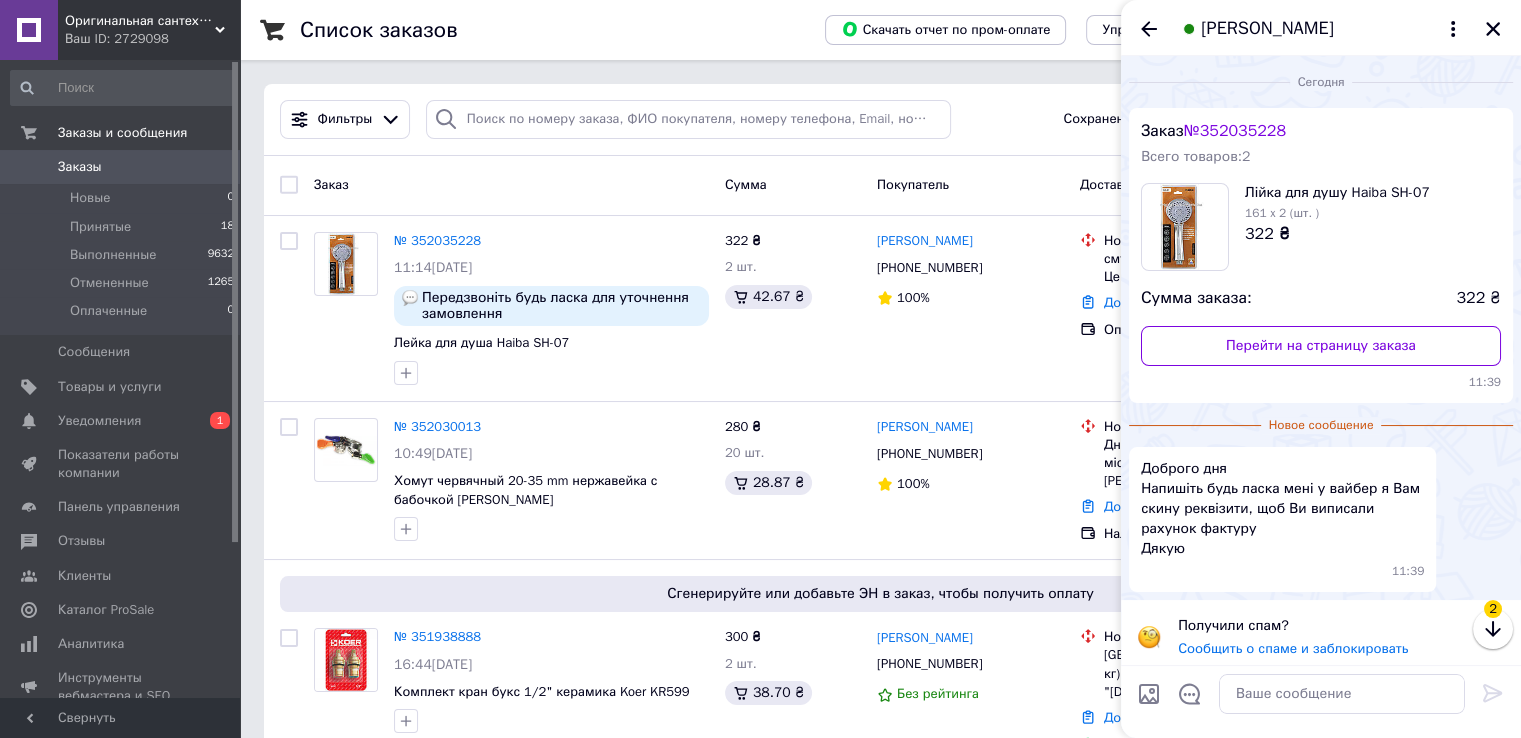 scroll, scrollTop: 8, scrollLeft: 0, axis: vertical 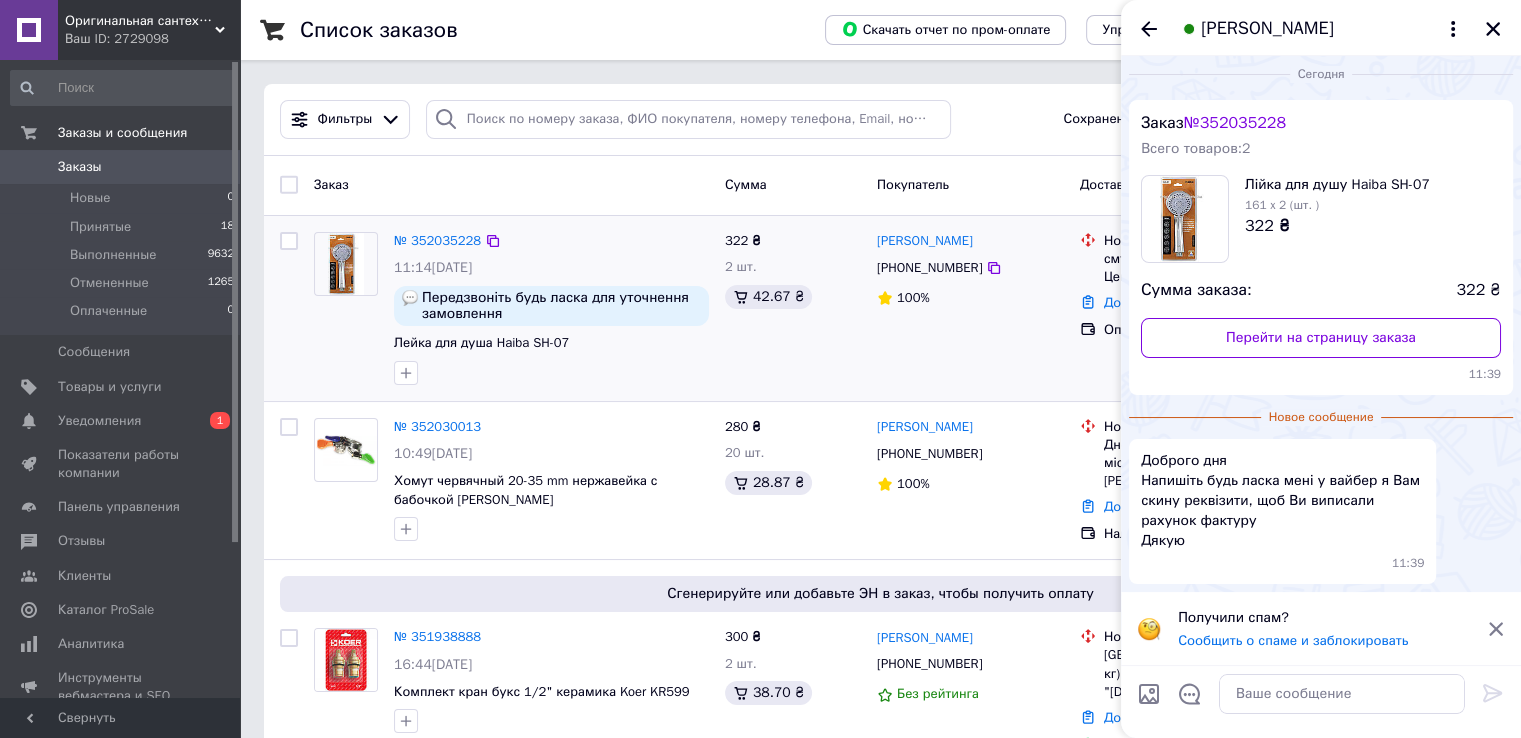 click on "Марія Кононенко +380931443995 100%" at bounding box center [970, 308] 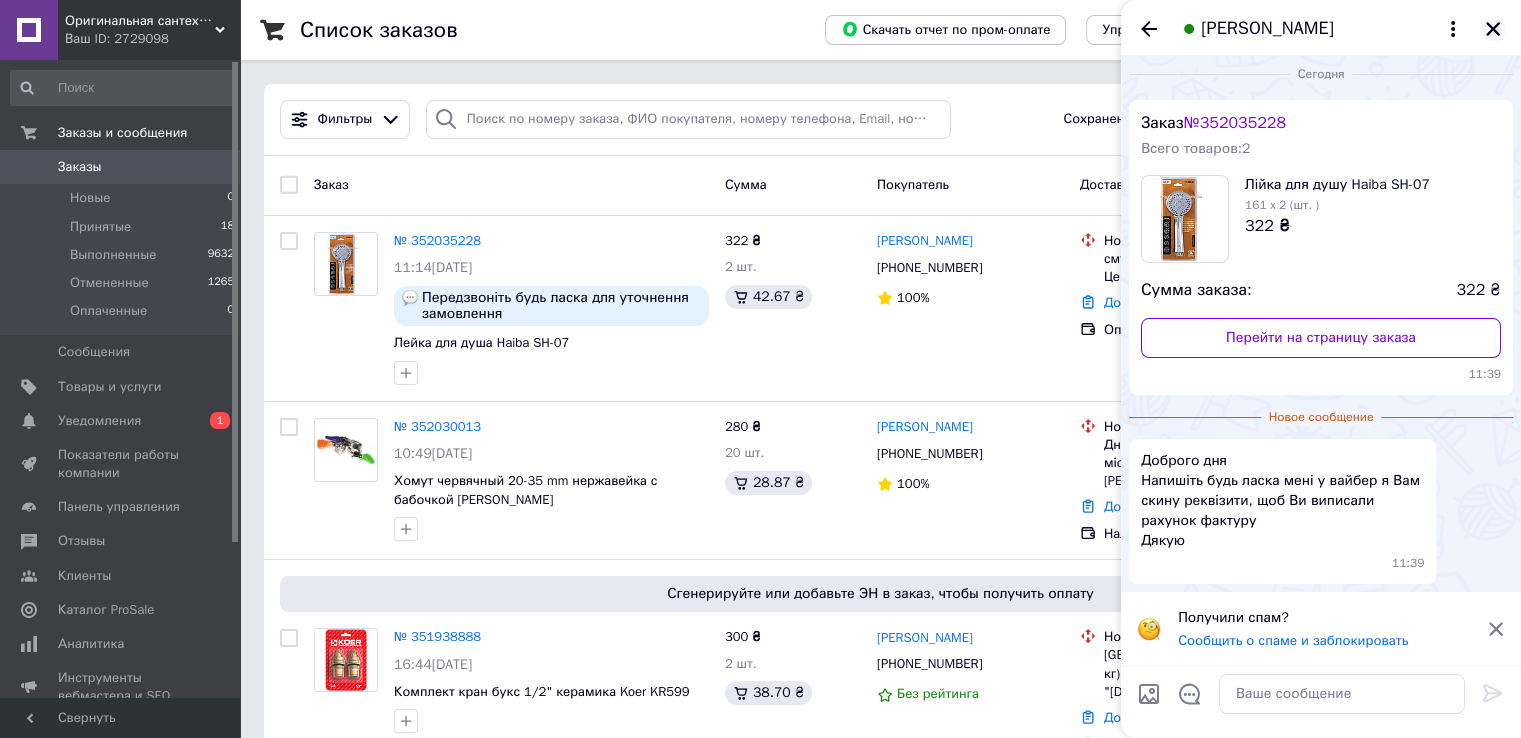 click 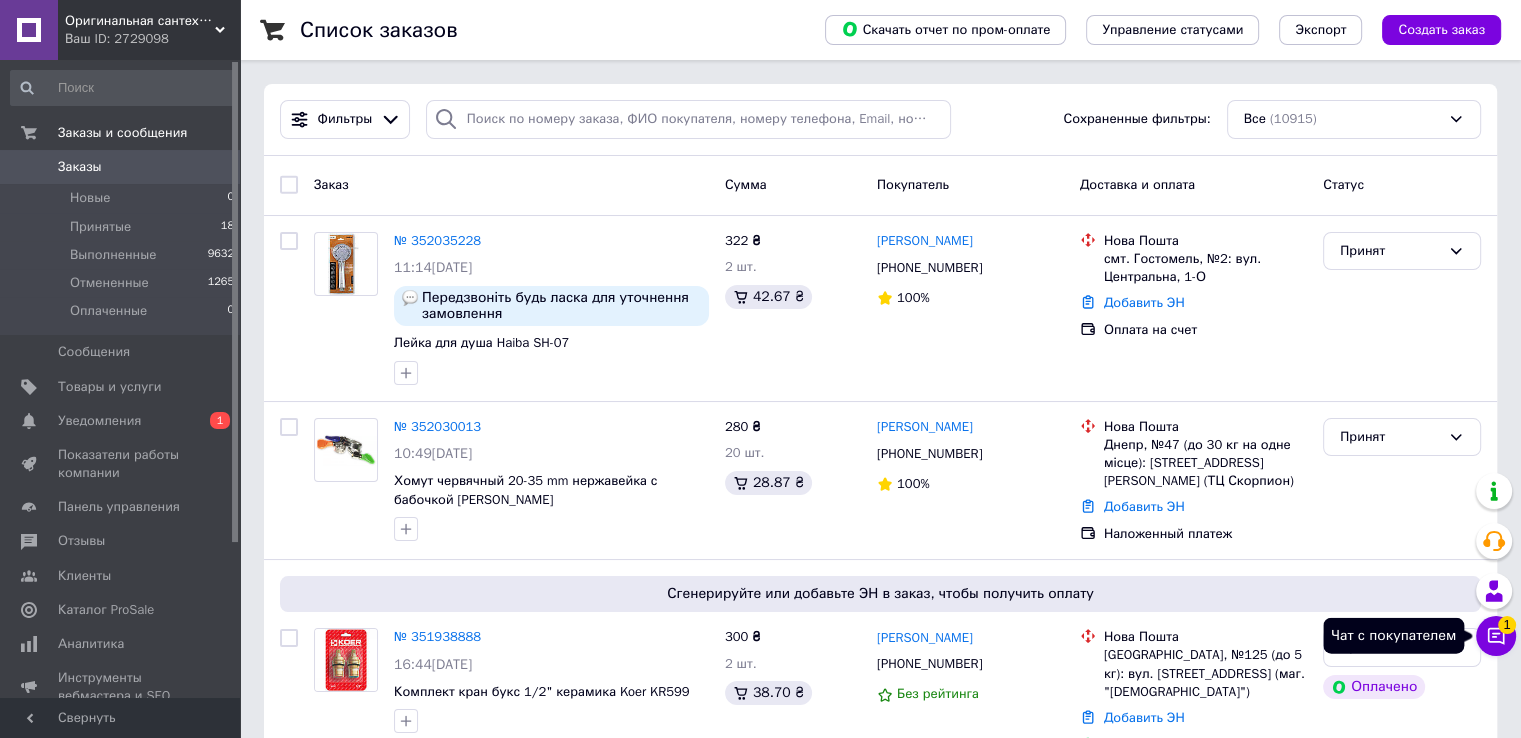 click 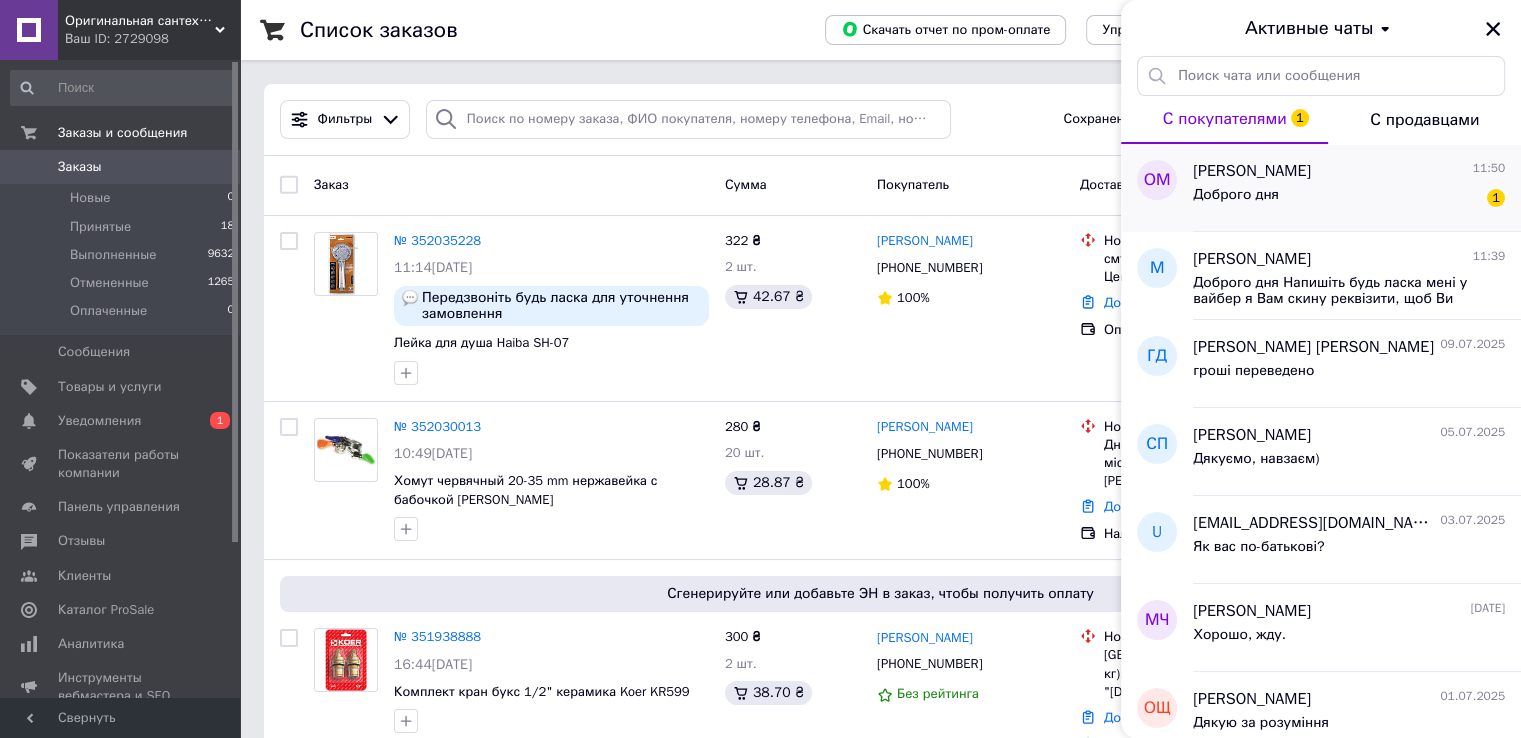 click on "Доброго дня 1" at bounding box center [1349, 199] 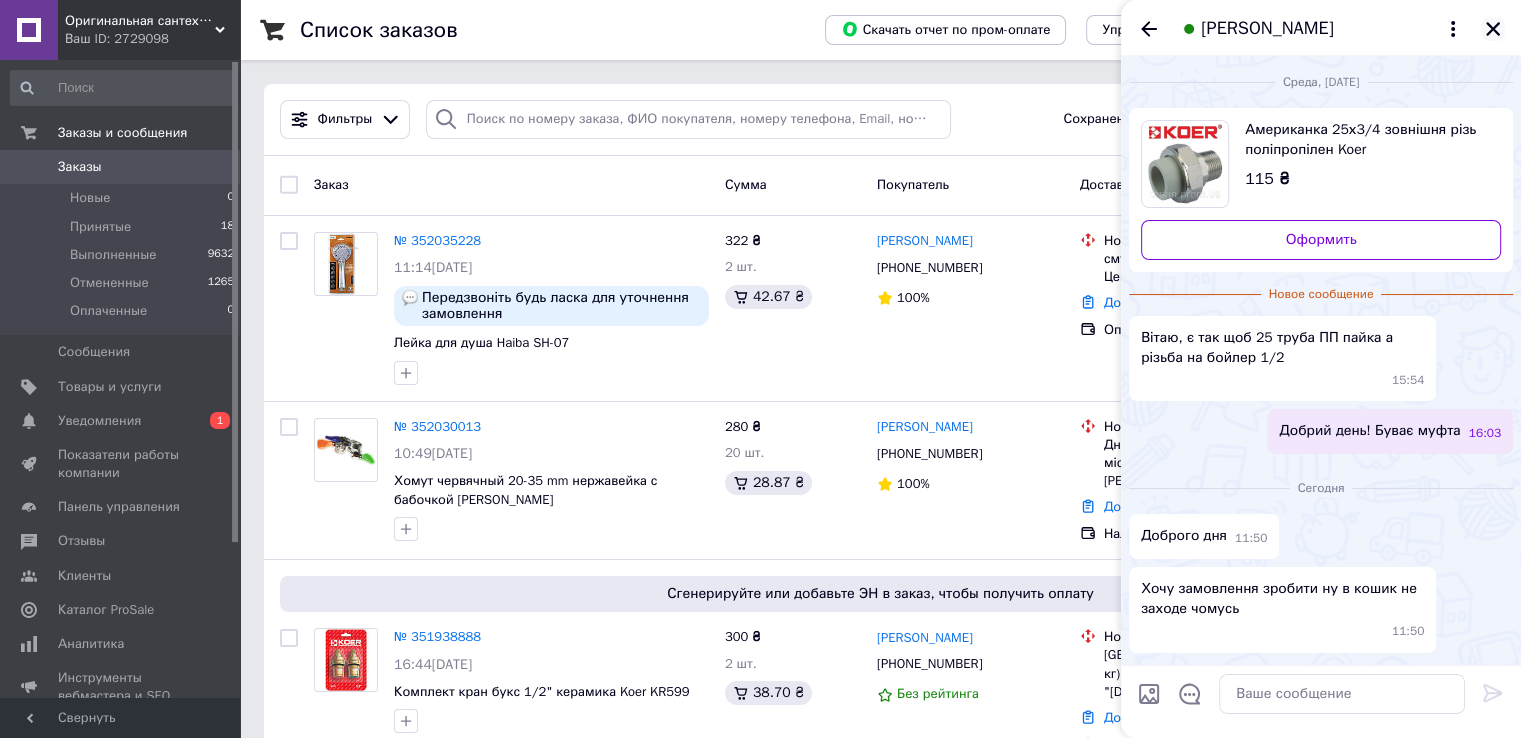 click 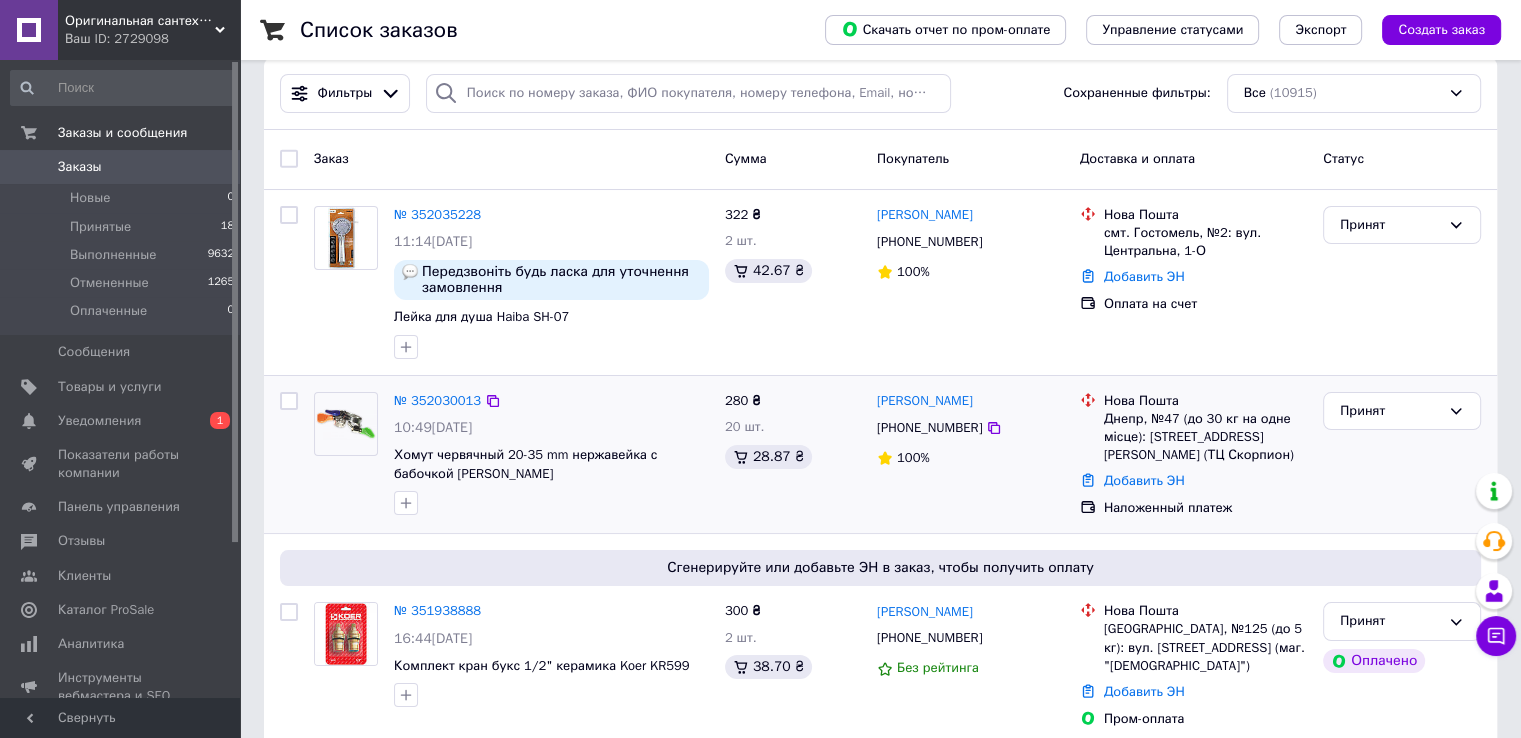 scroll, scrollTop: 100, scrollLeft: 0, axis: vertical 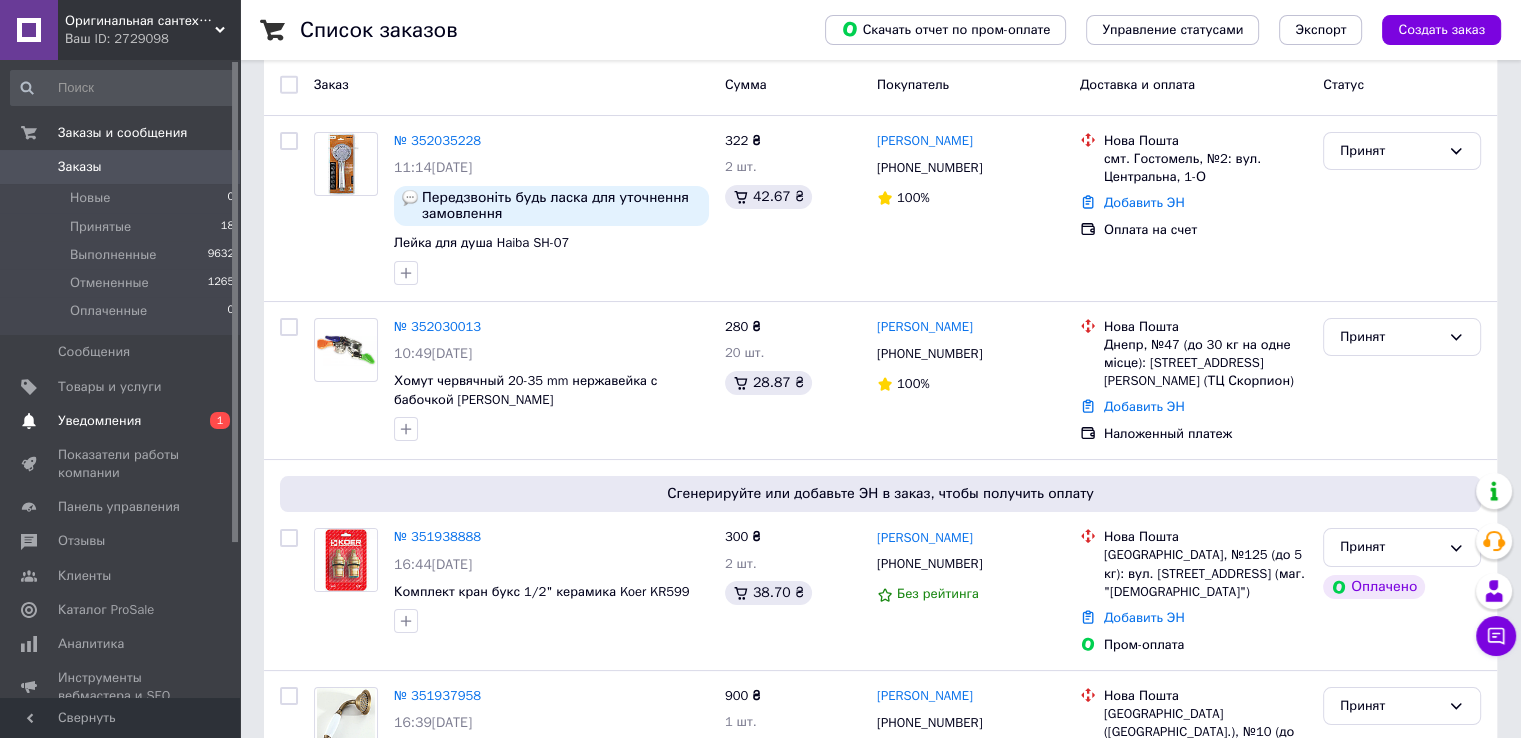 click on "Уведомления" at bounding box center [121, 421] 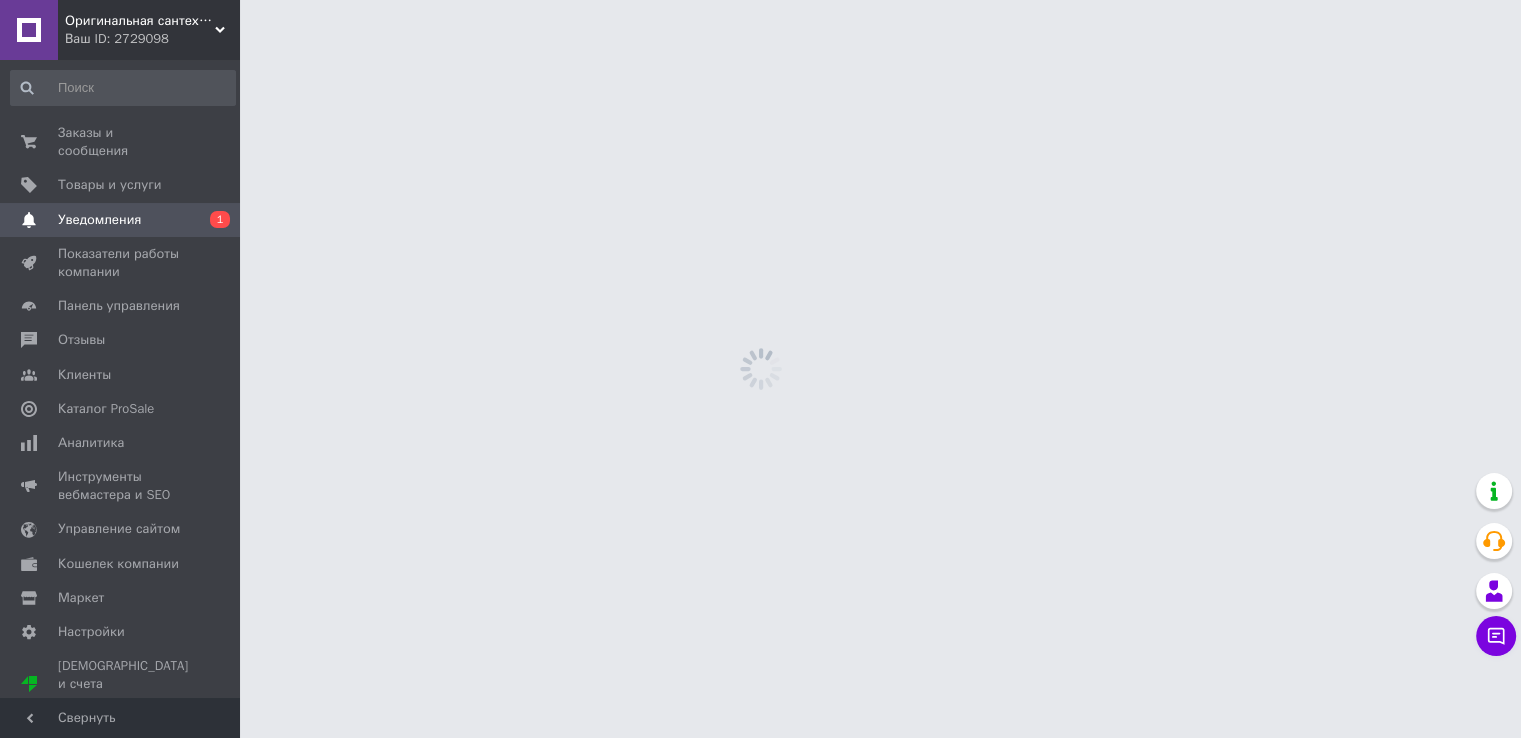 scroll, scrollTop: 0, scrollLeft: 0, axis: both 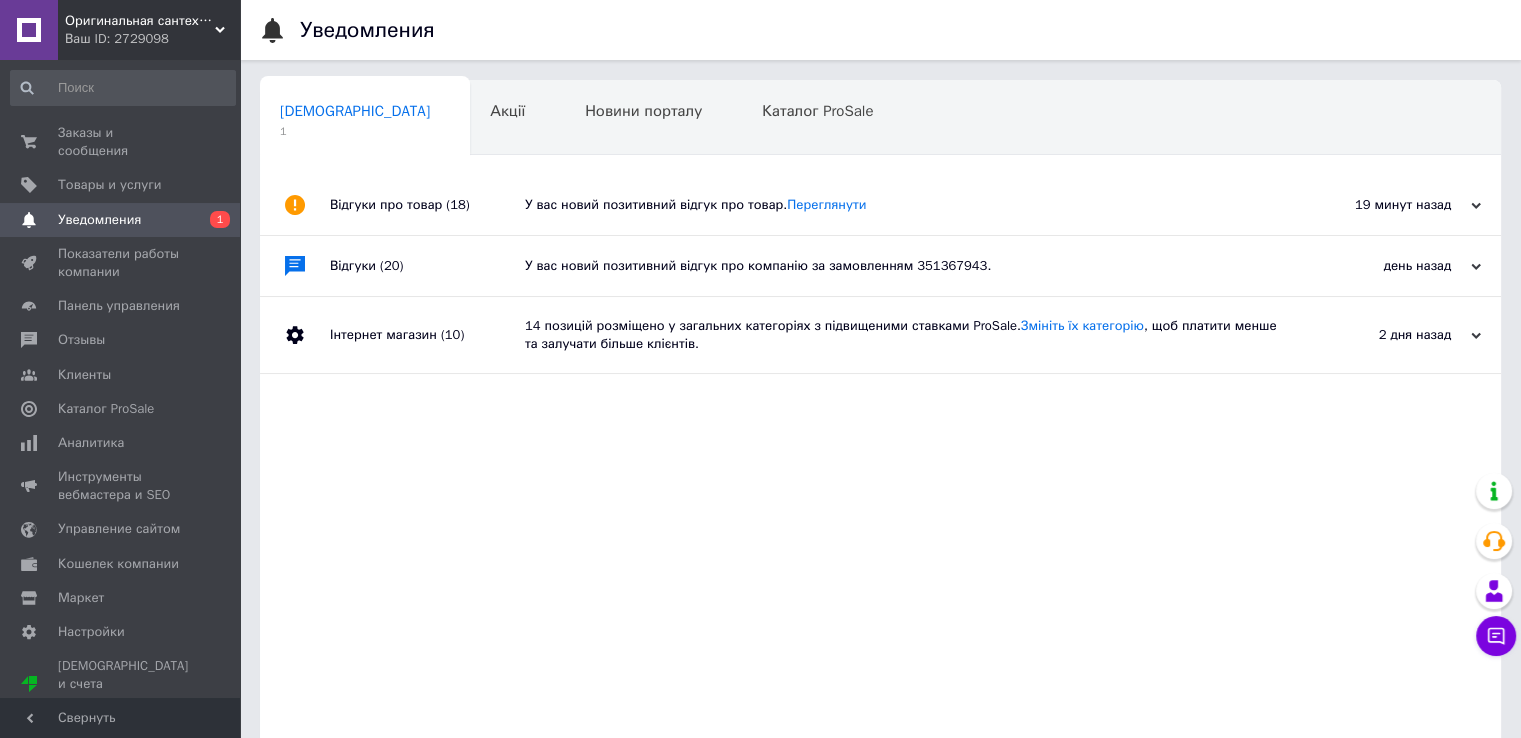 click on "У вас новий позитивний відгук про товар.  Переглянути" at bounding box center [903, 205] 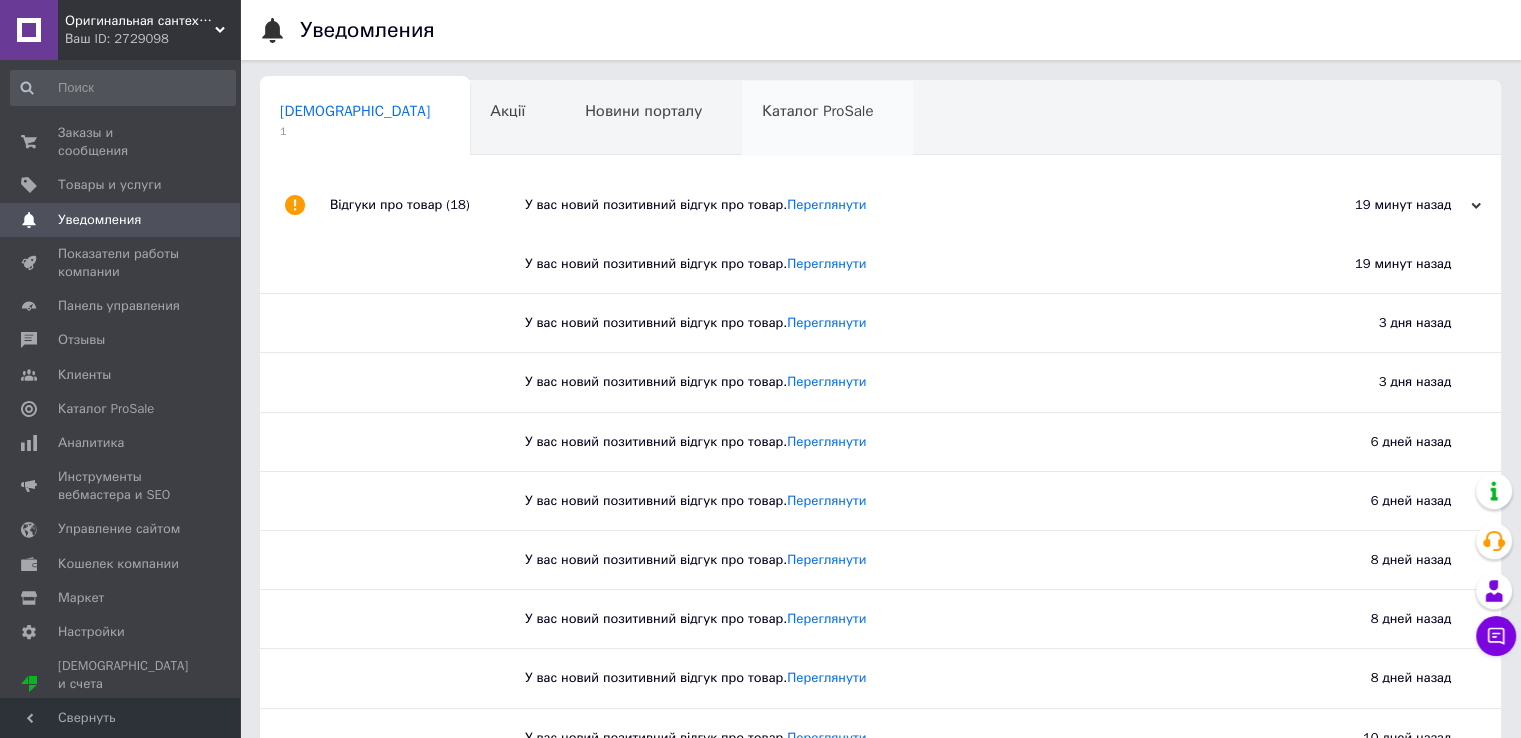 click on "Каталог ProSale 0" at bounding box center [827, 119] 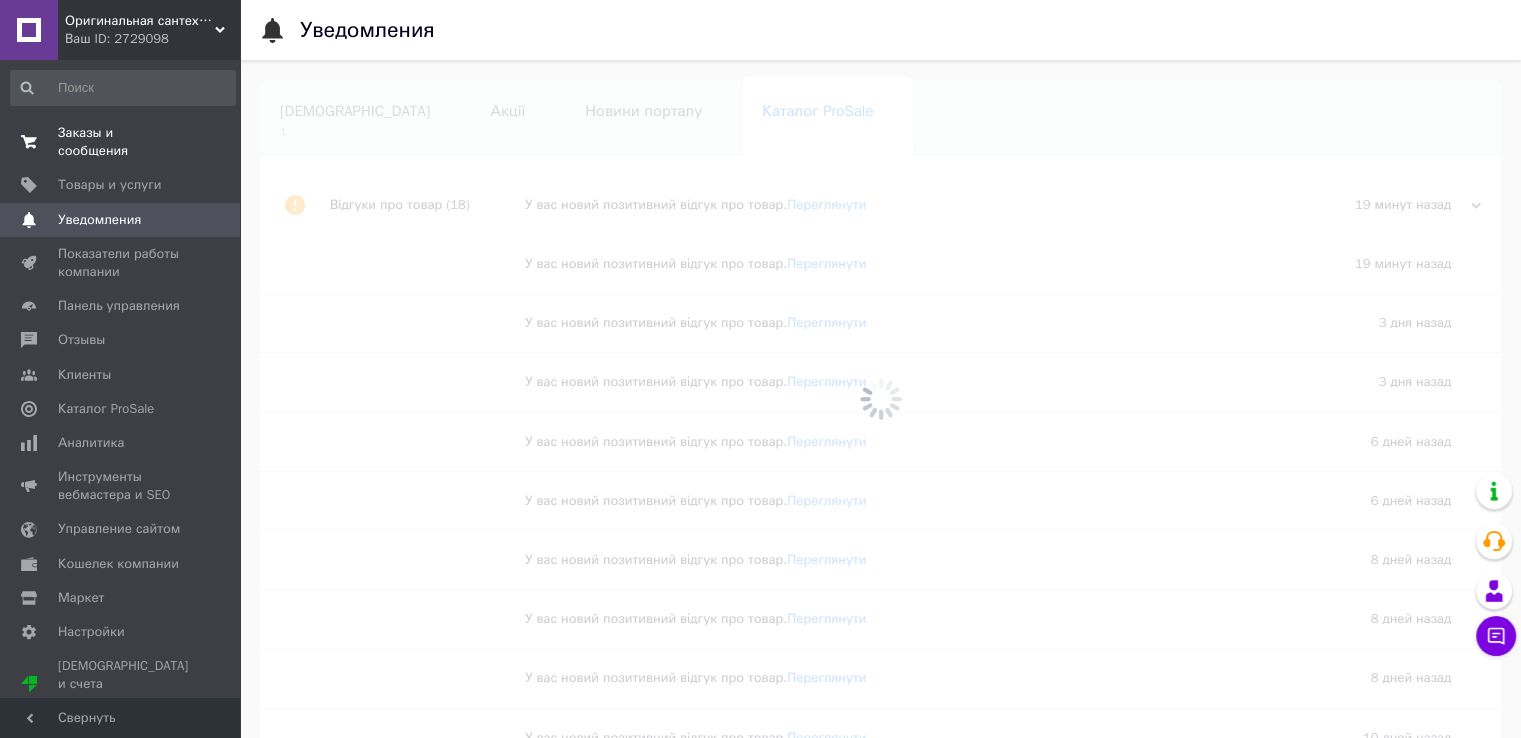 click on "Заказы и сообщения" at bounding box center (121, 142) 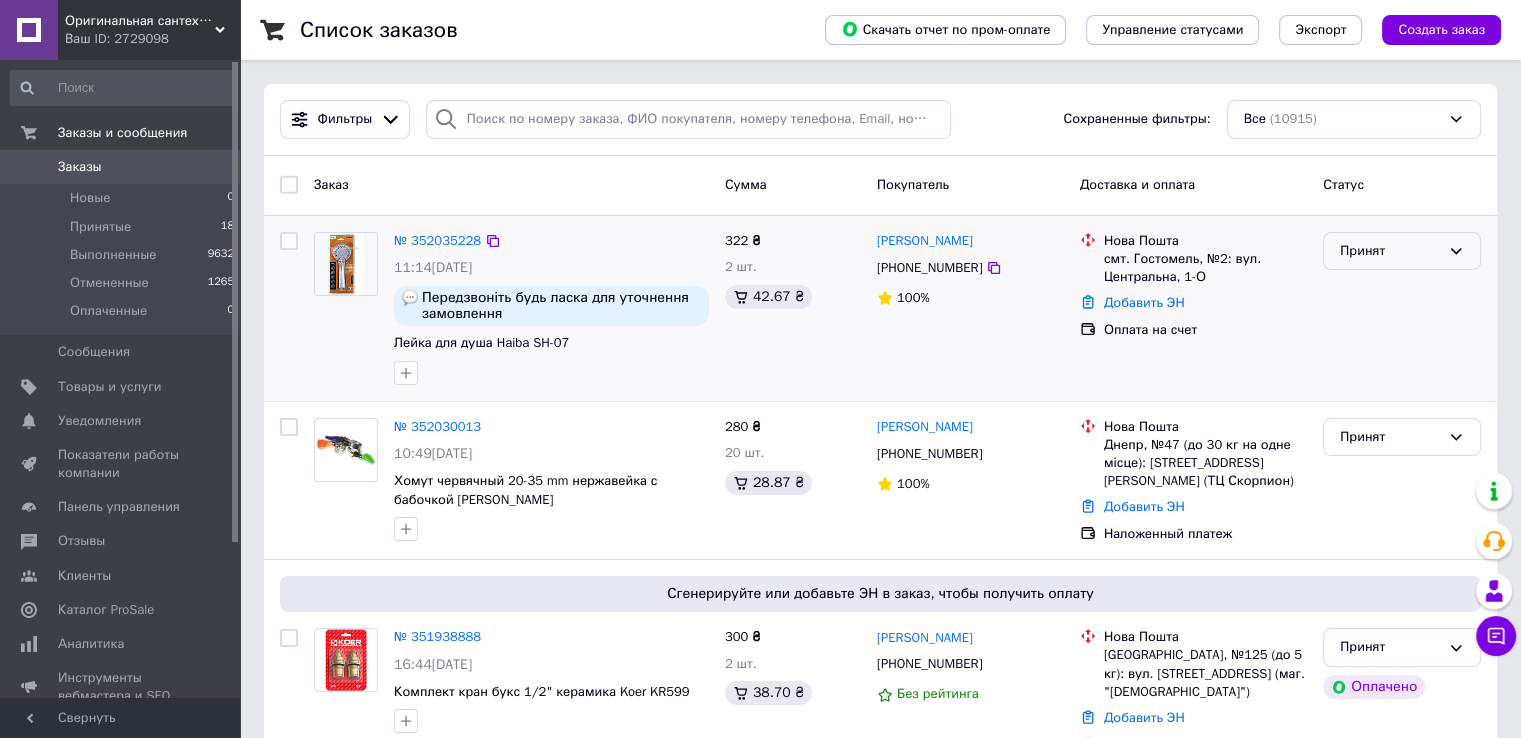 click on "Принят" at bounding box center (1390, 251) 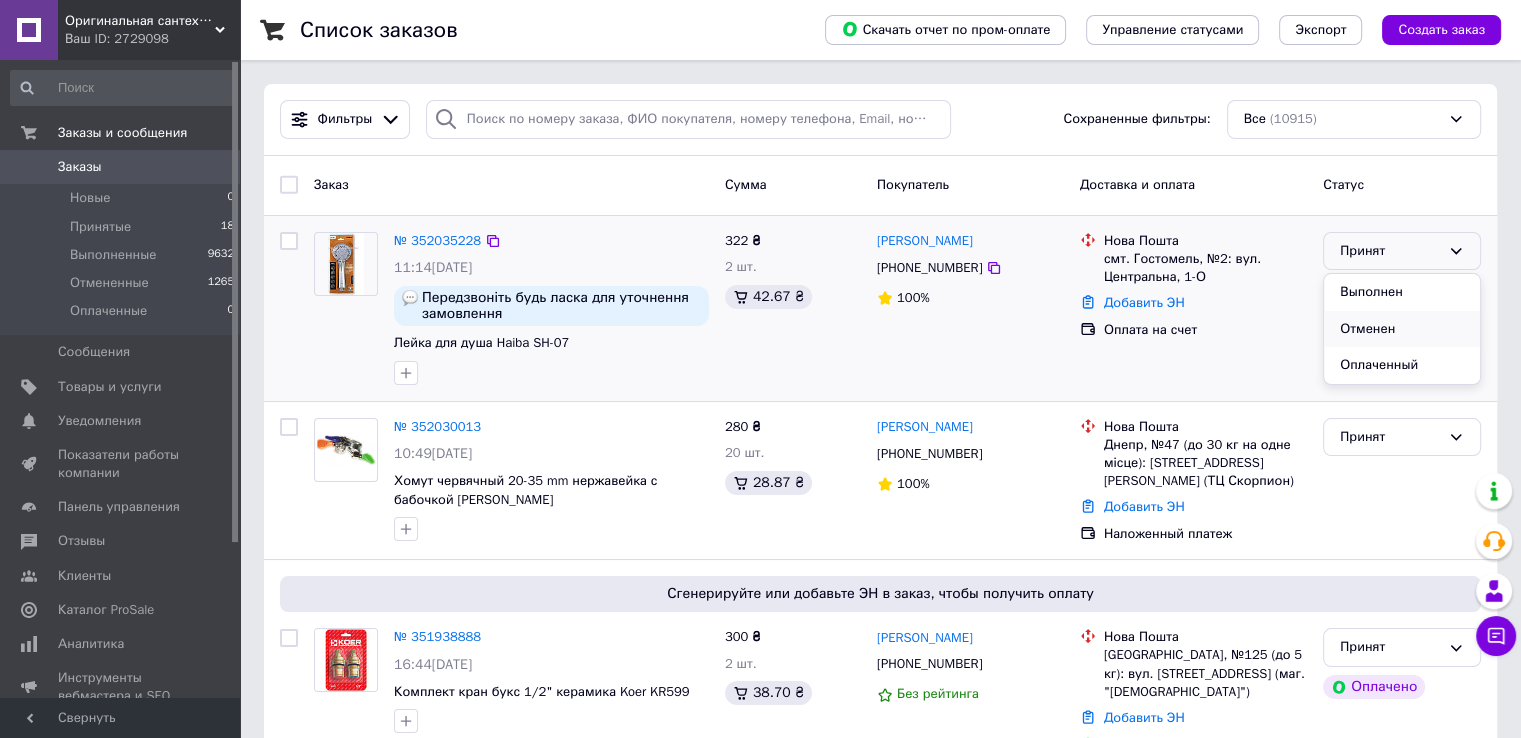 click on "Отменен" at bounding box center (1402, 329) 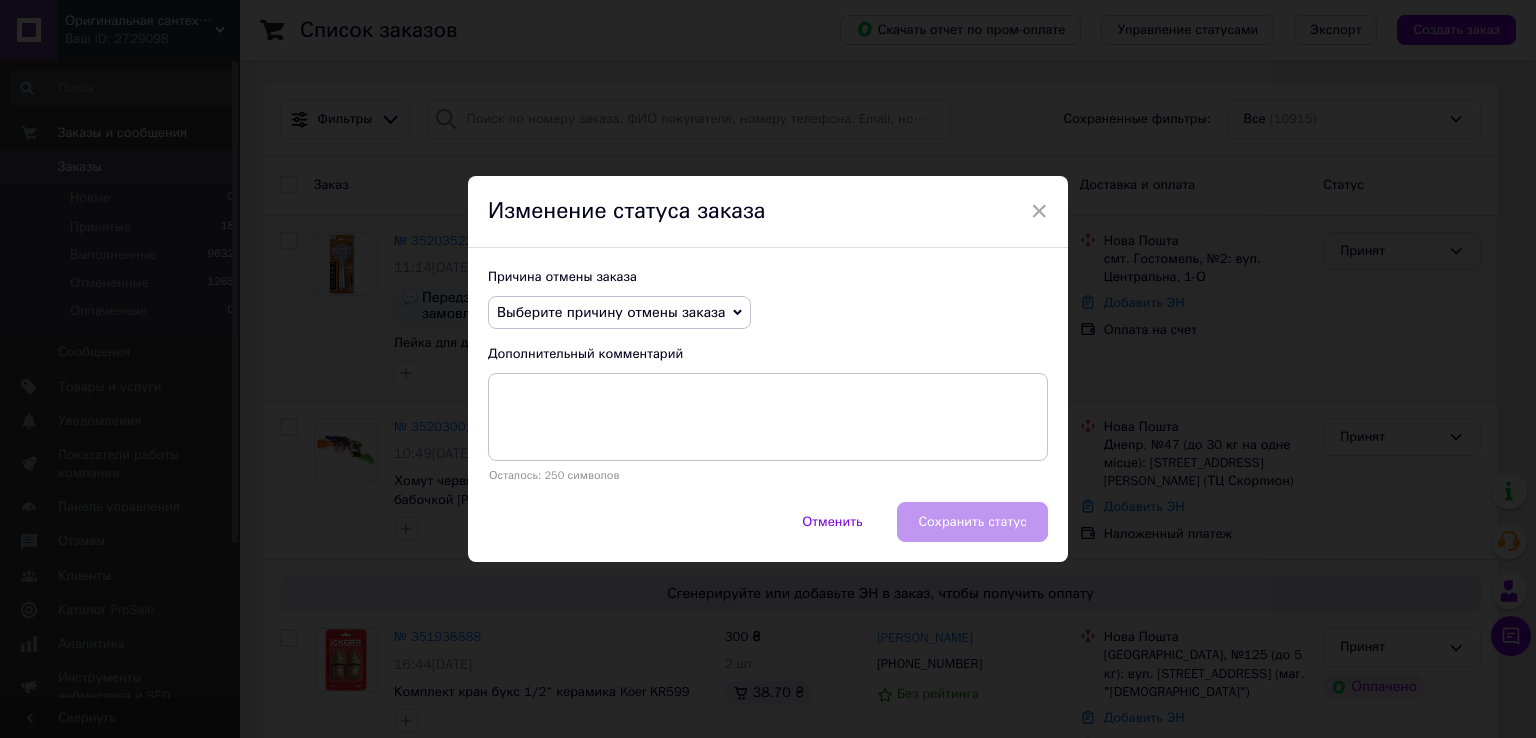 click on "Выберите причину отмены заказа" at bounding box center (611, 312) 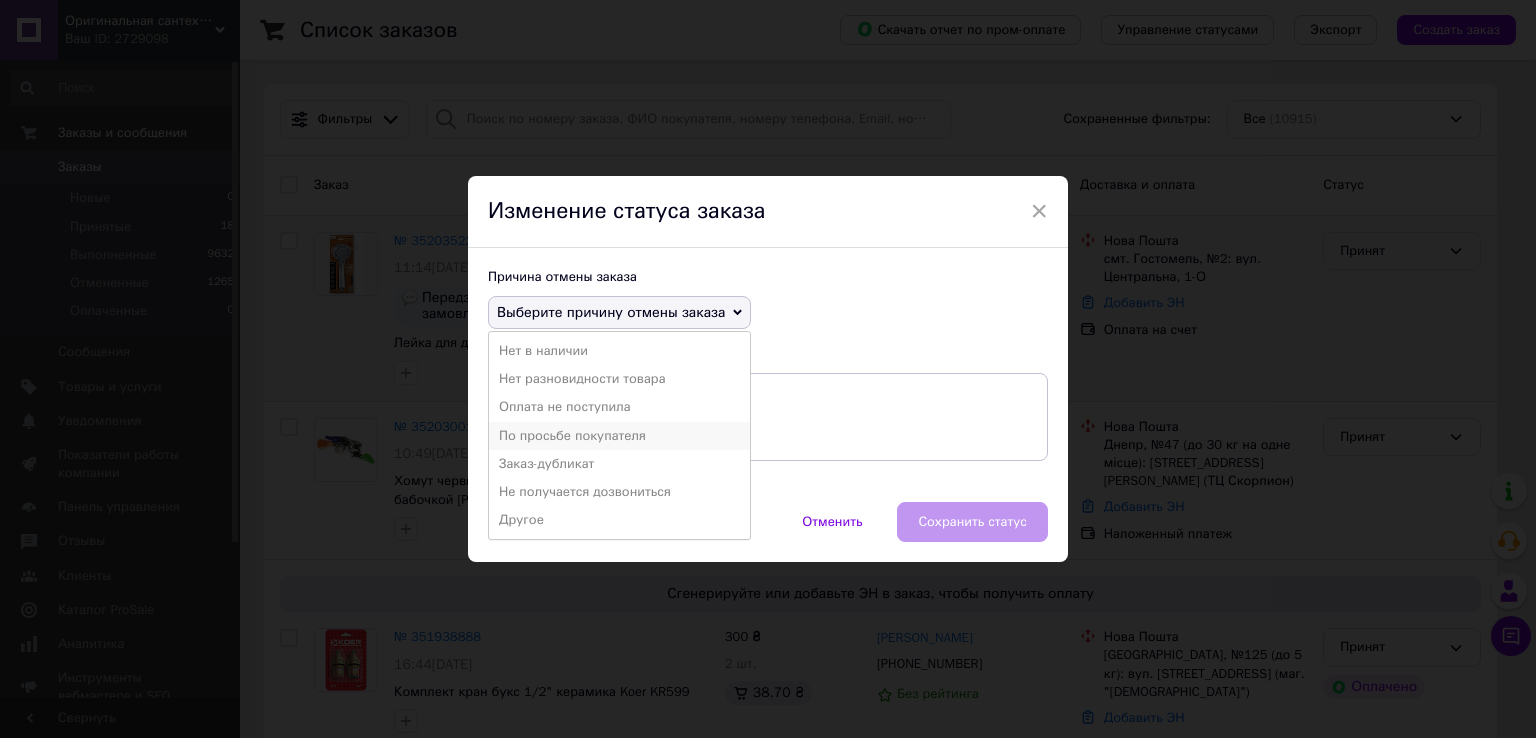 click on "По просьбе покупателя" at bounding box center [619, 436] 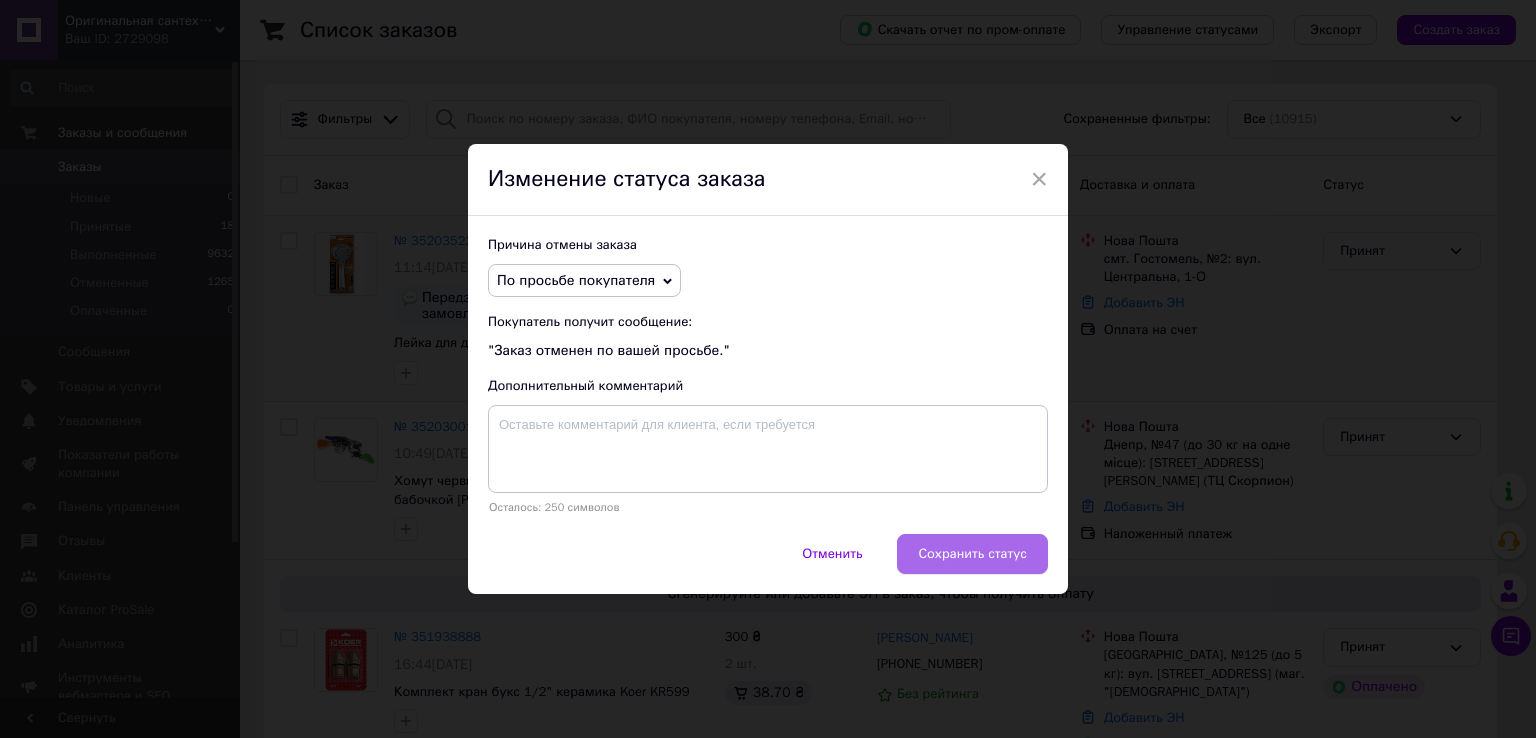 click on "Сохранить статус" at bounding box center [972, 554] 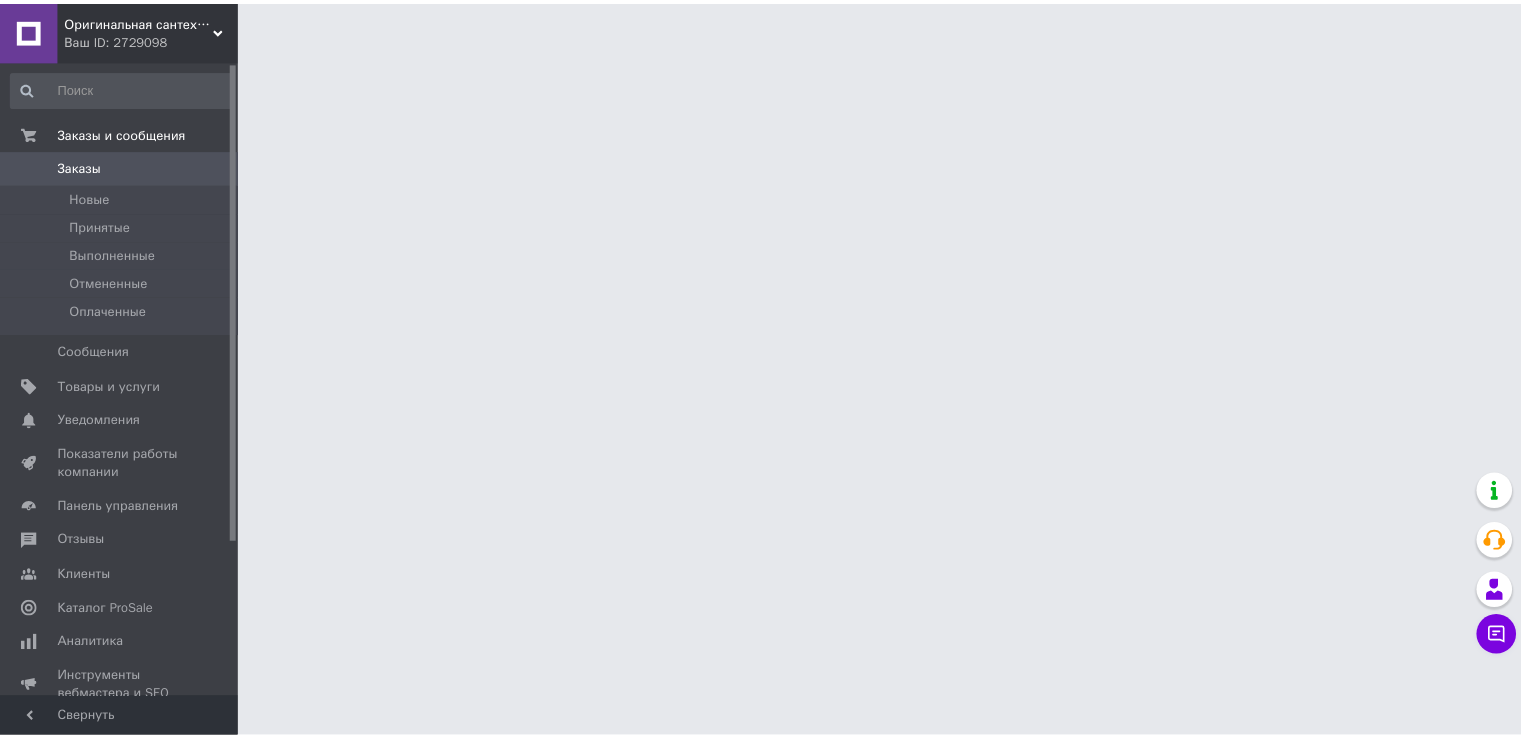 scroll, scrollTop: 0, scrollLeft: 0, axis: both 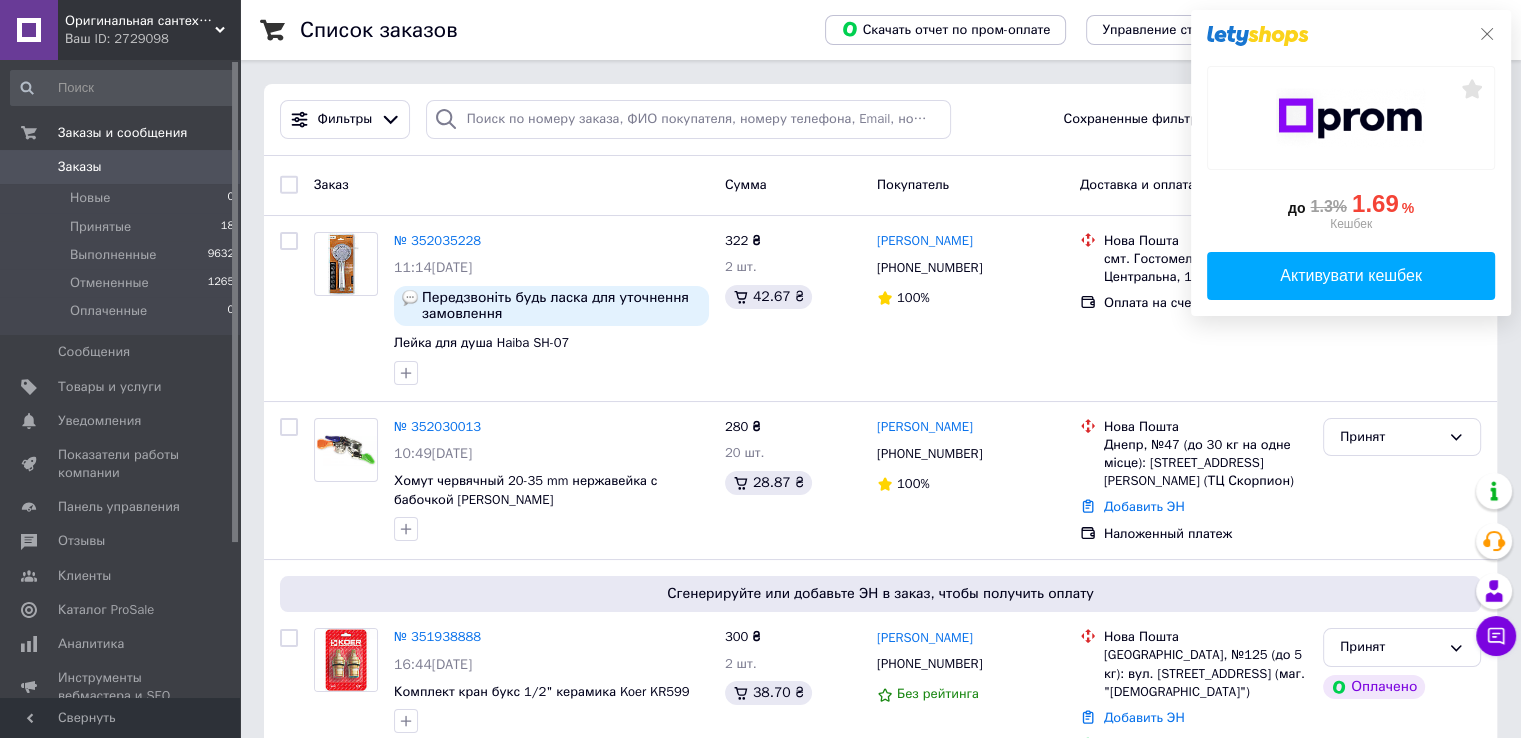 click 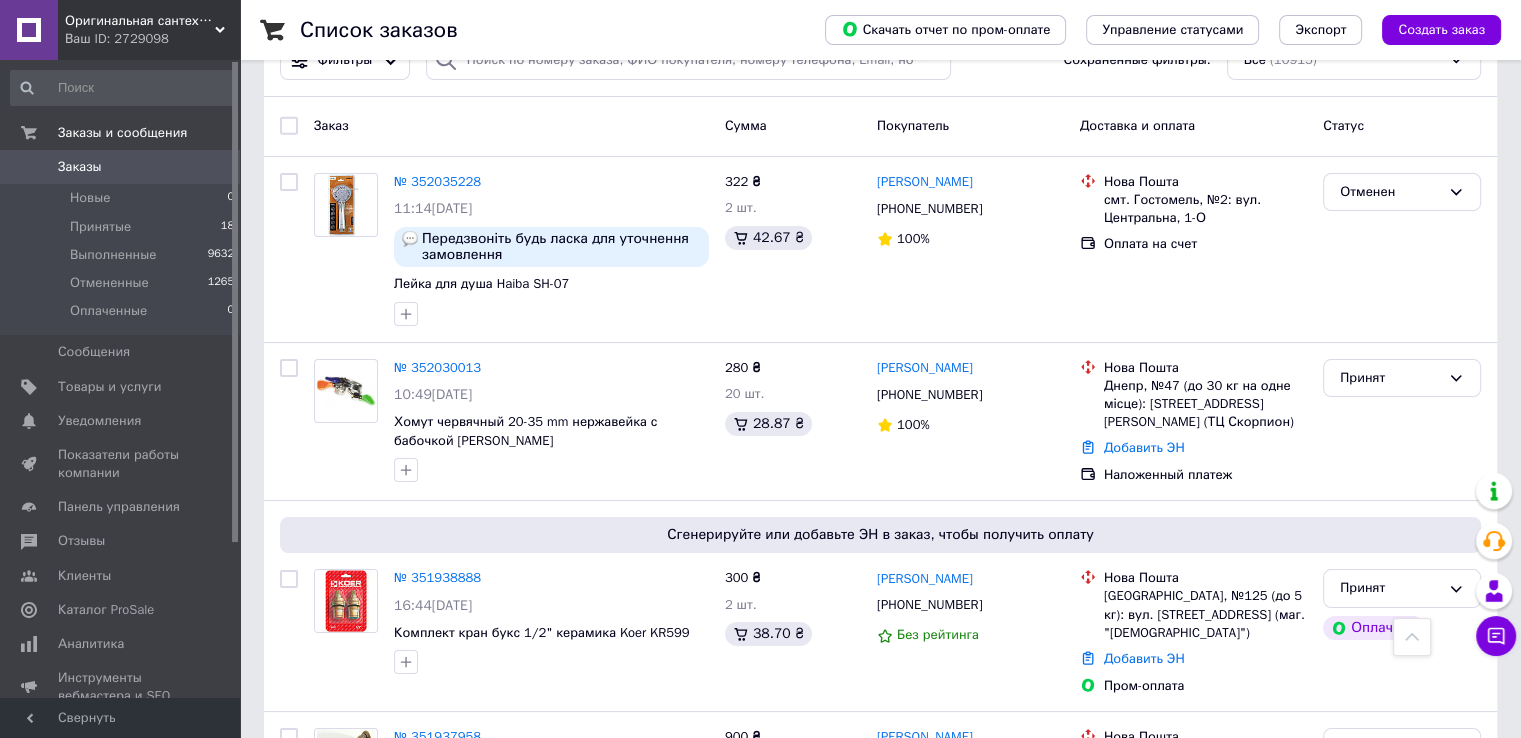 scroll, scrollTop: 0, scrollLeft: 0, axis: both 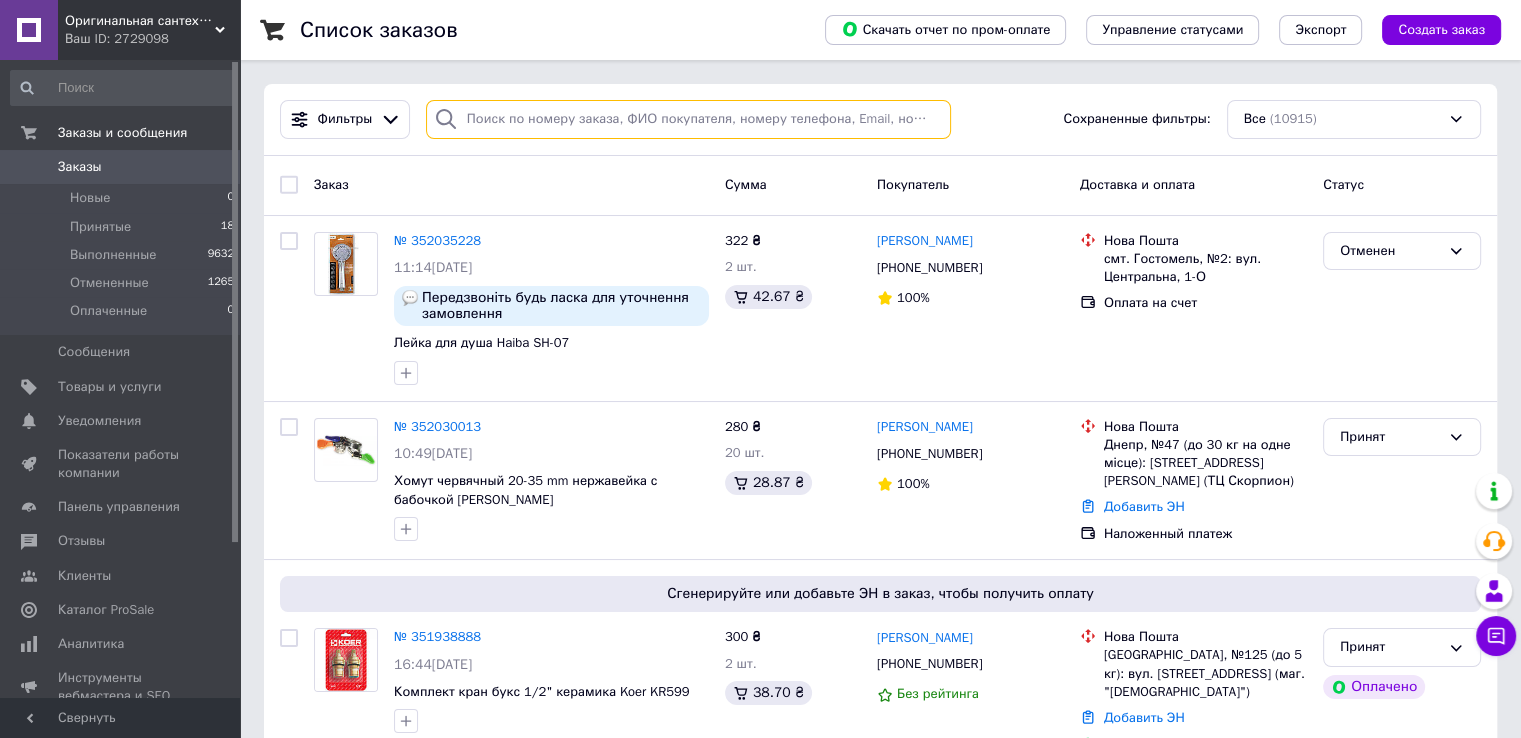 click at bounding box center [688, 119] 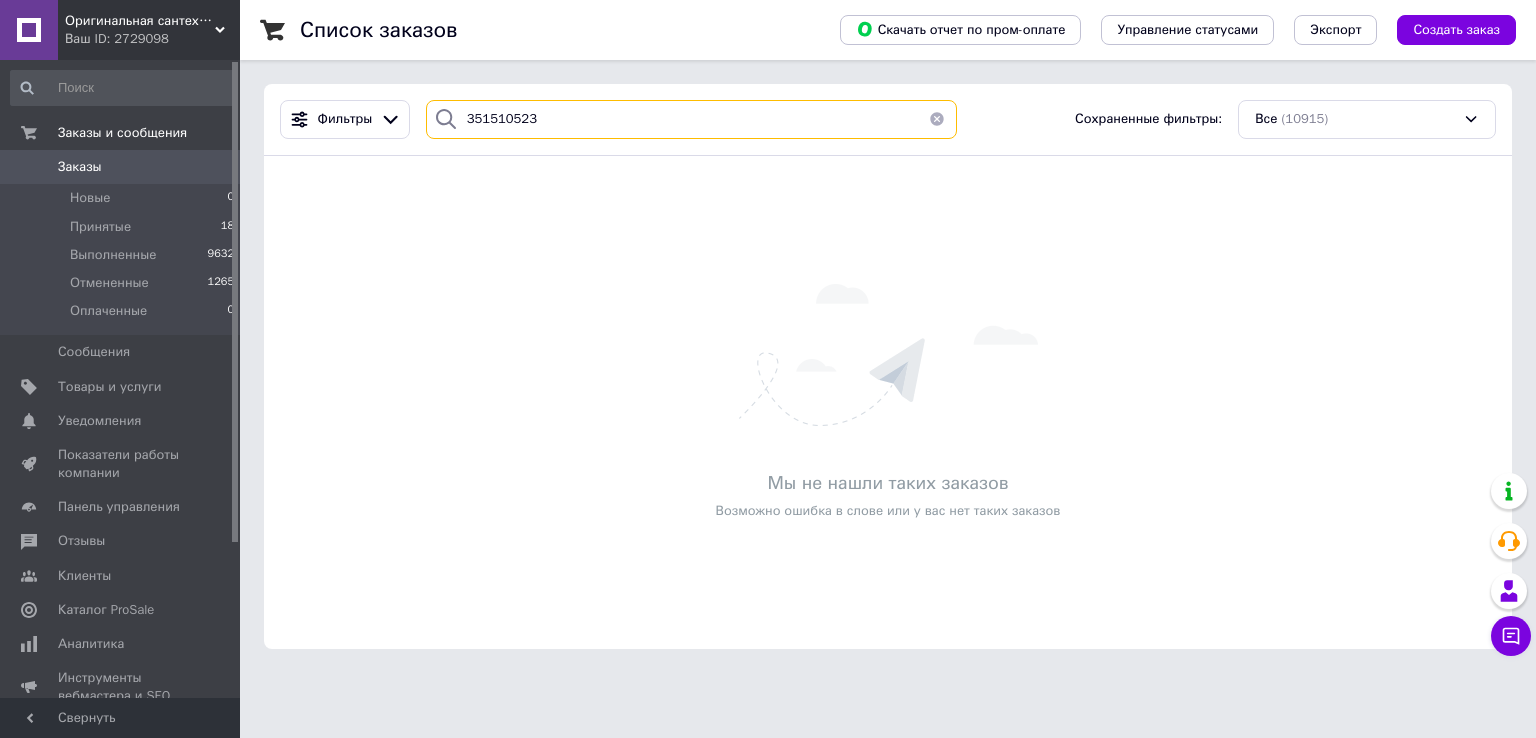 click on "351510523" at bounding box center [692, 119] 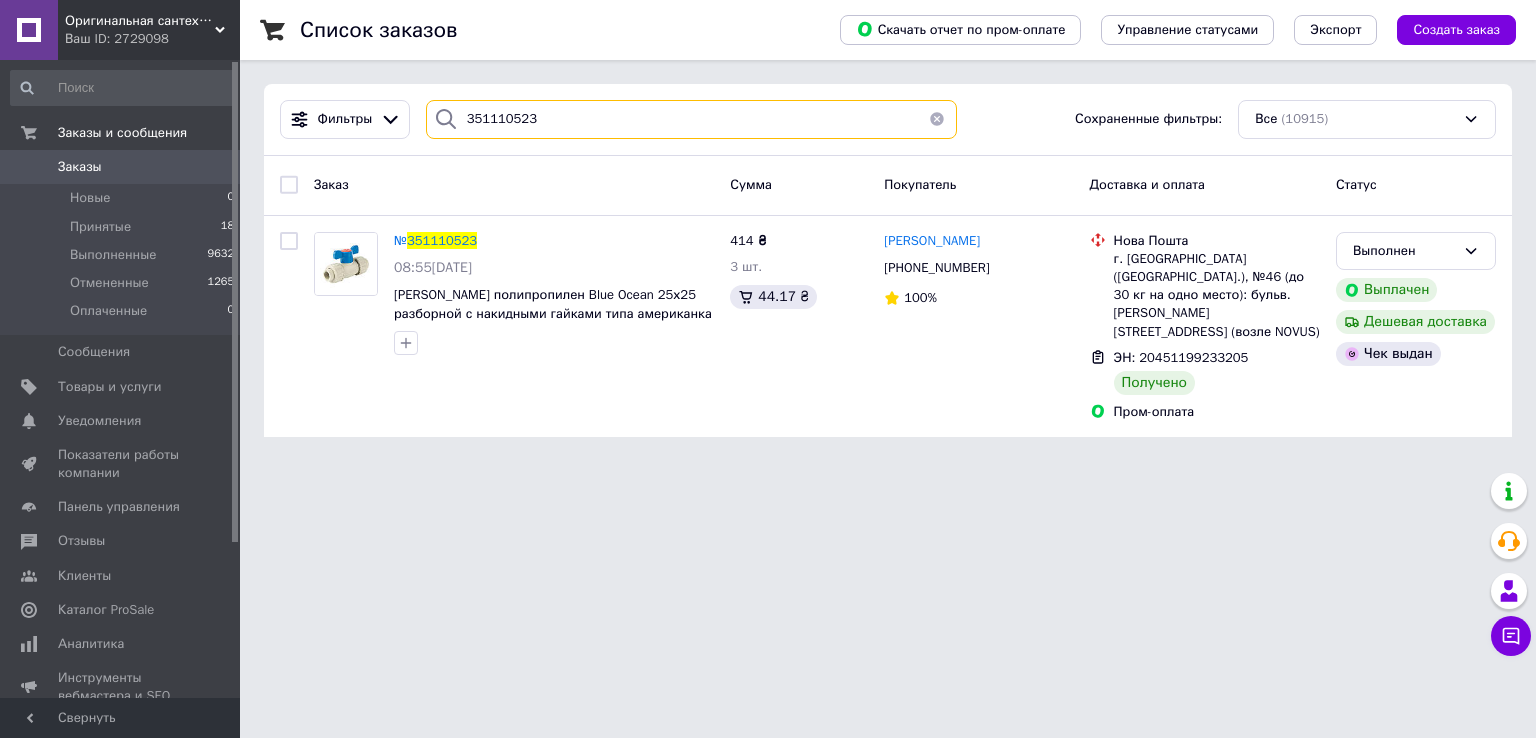 type on "351110523" 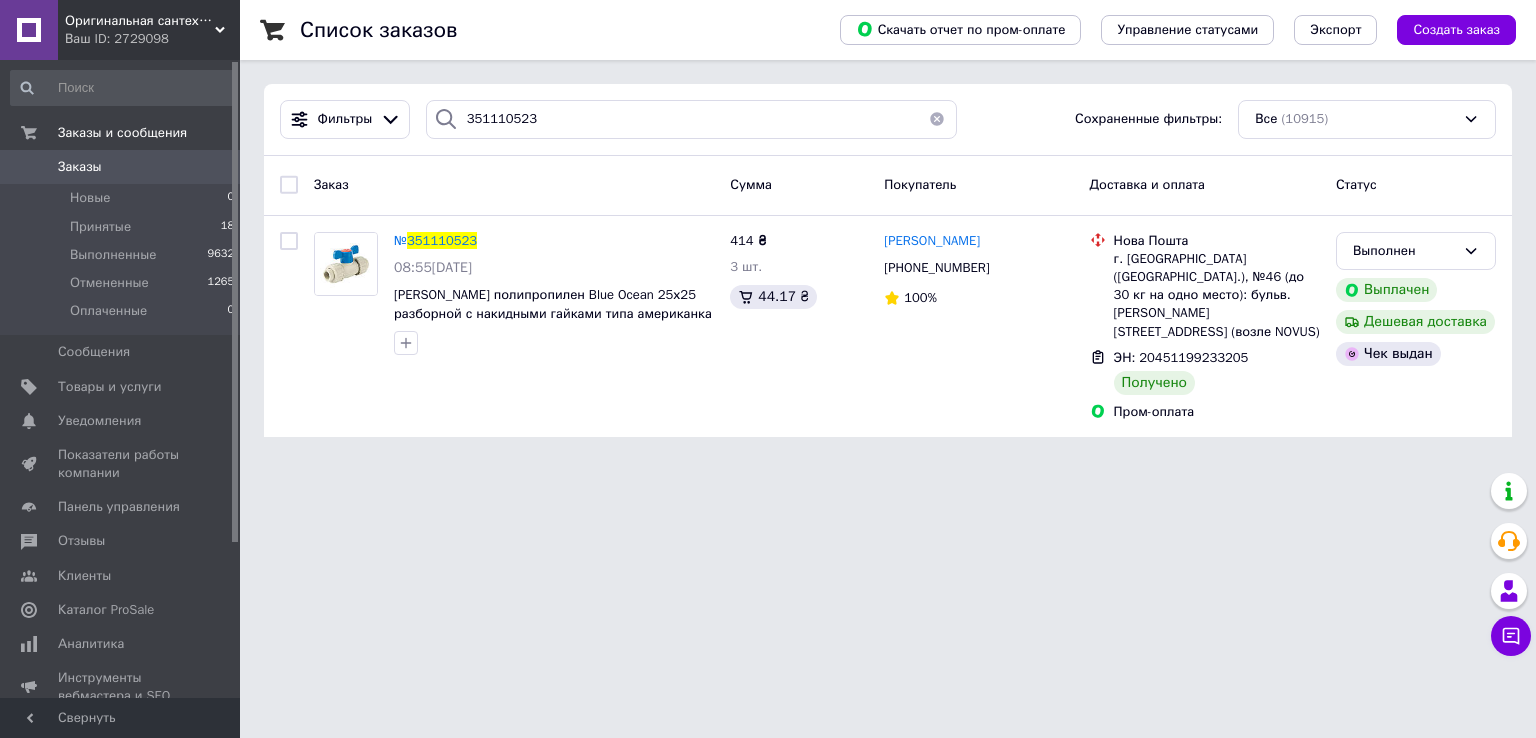 click on "Заказы" at bounding box center [121, 167] 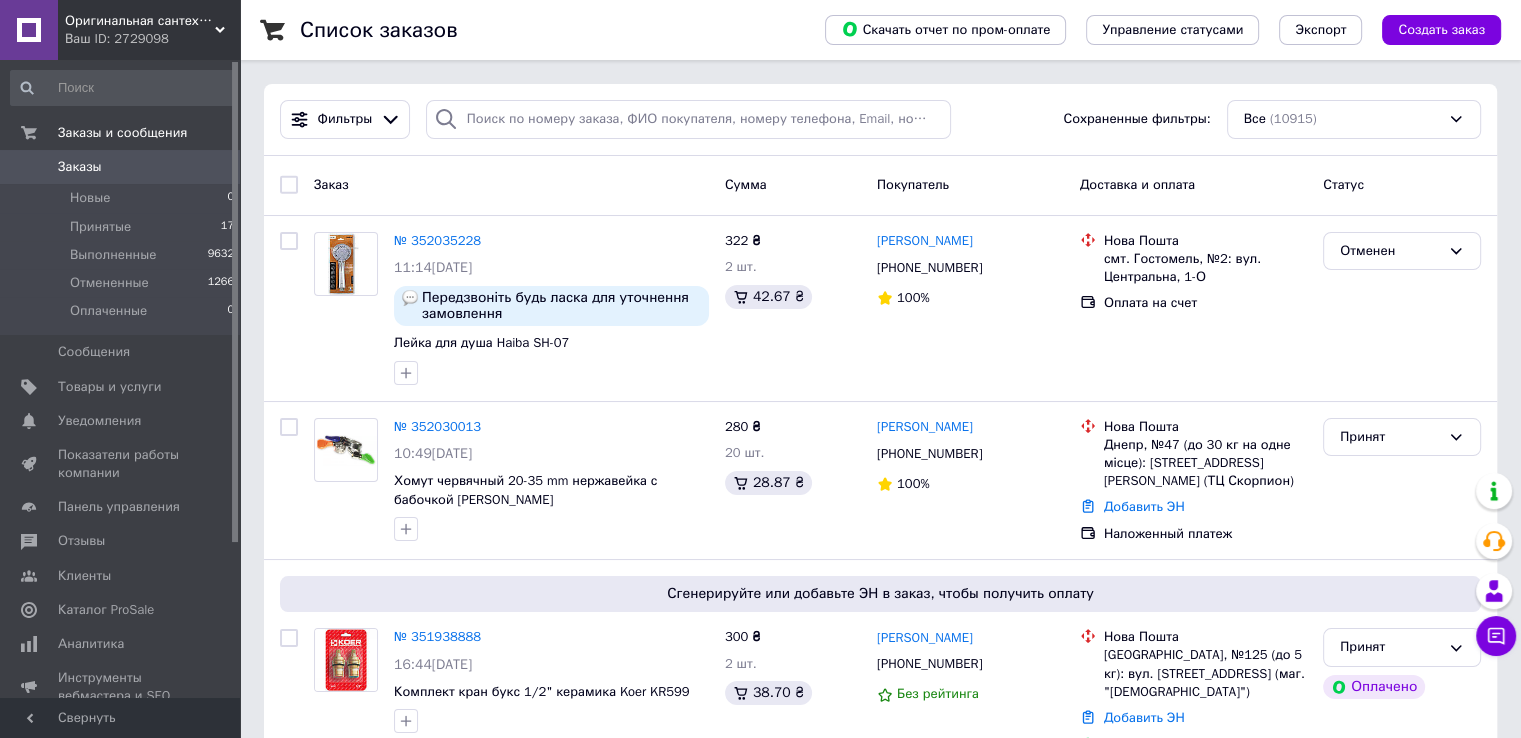 click on "Фильтры Сохраненные фильтры: Все (10915)" at bounding box center (880, 120) 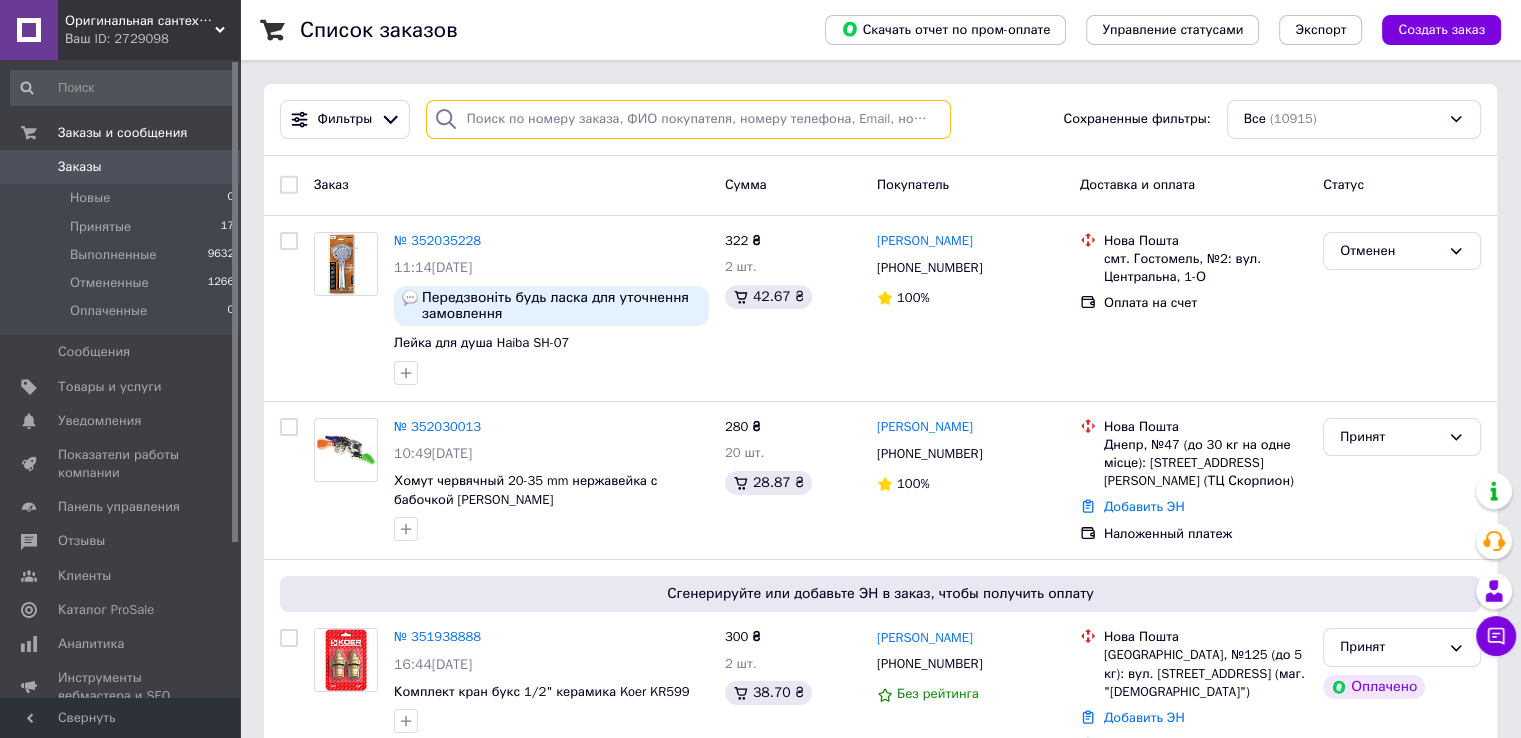 click at bounding box center (688, 119) 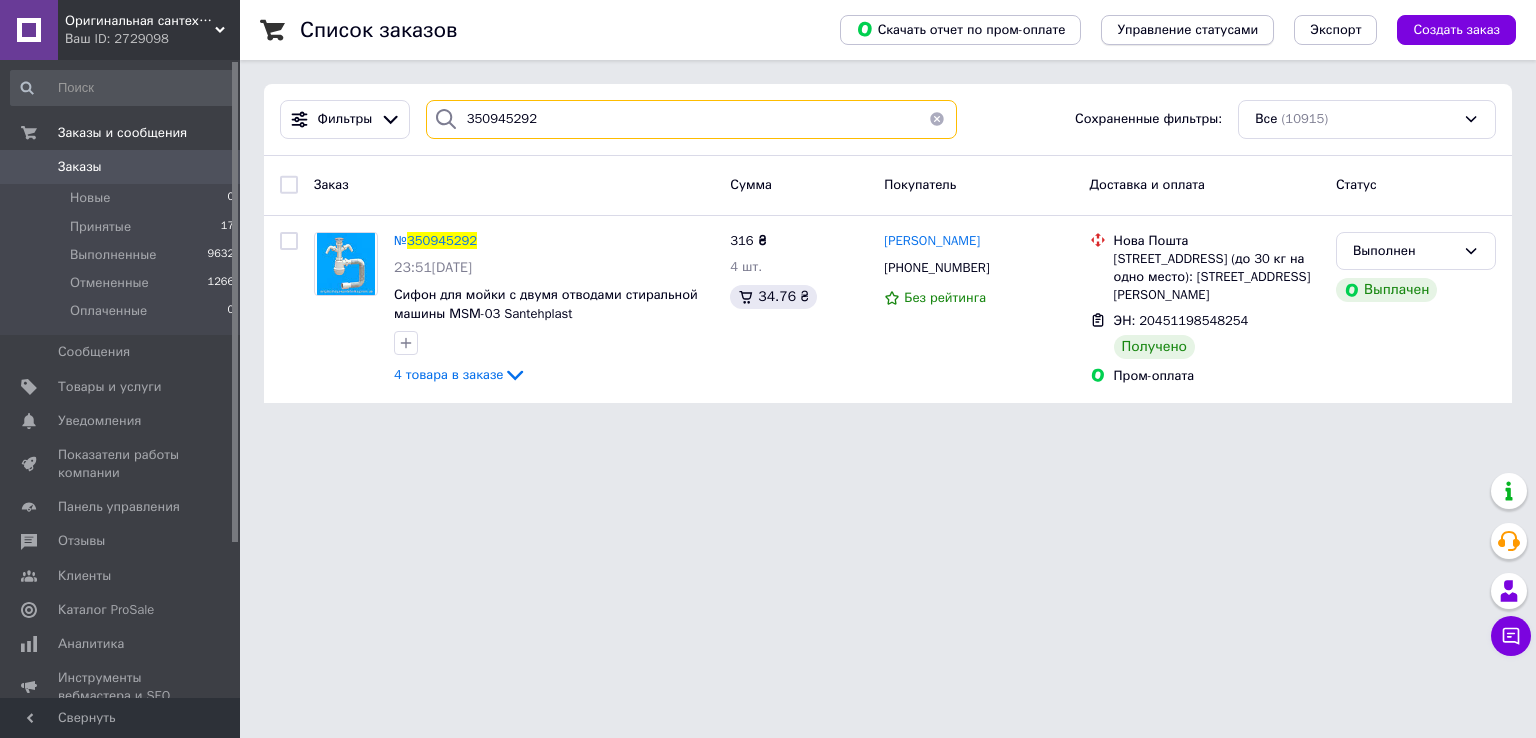 type on "350945292" 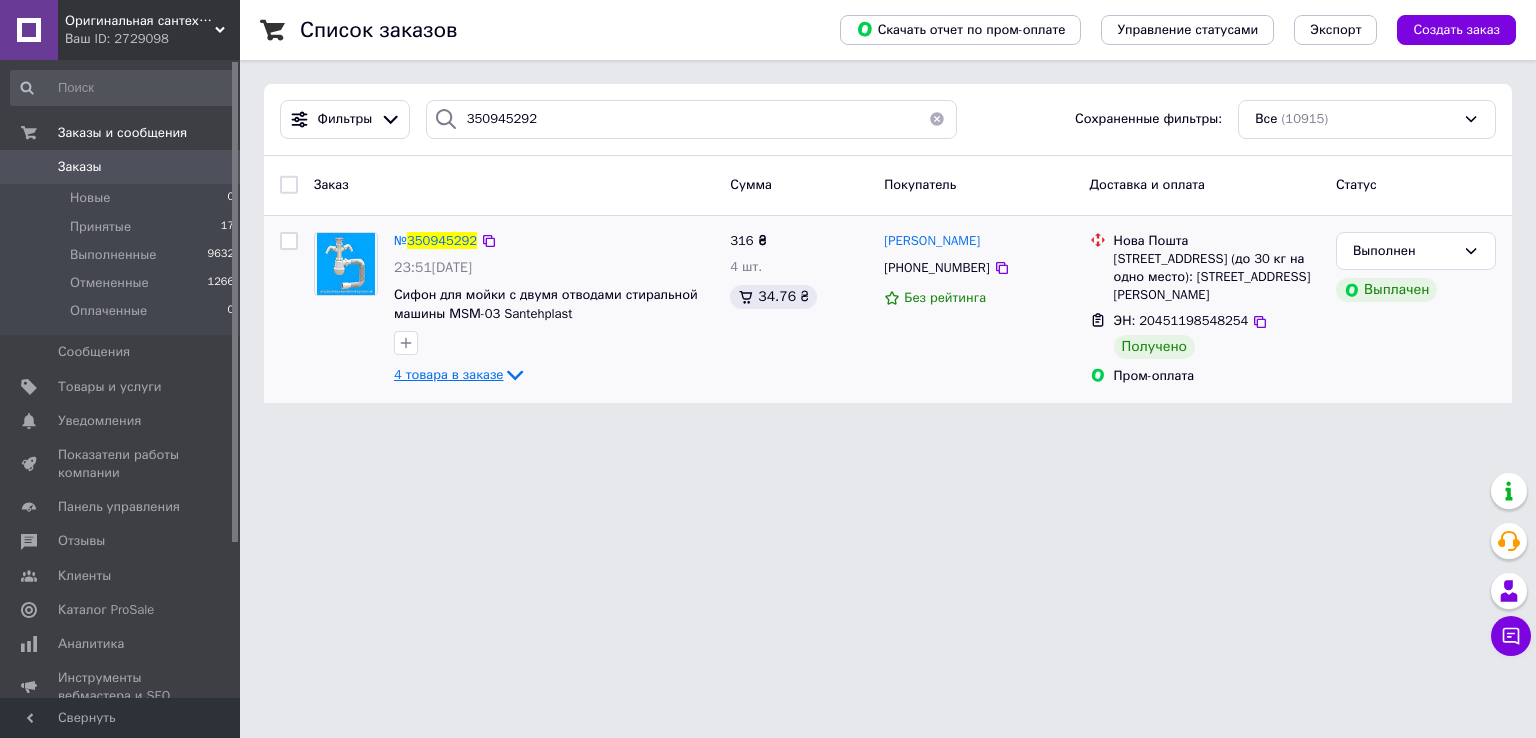click on "4 товара в заказе" at bounding box center [448, 374] 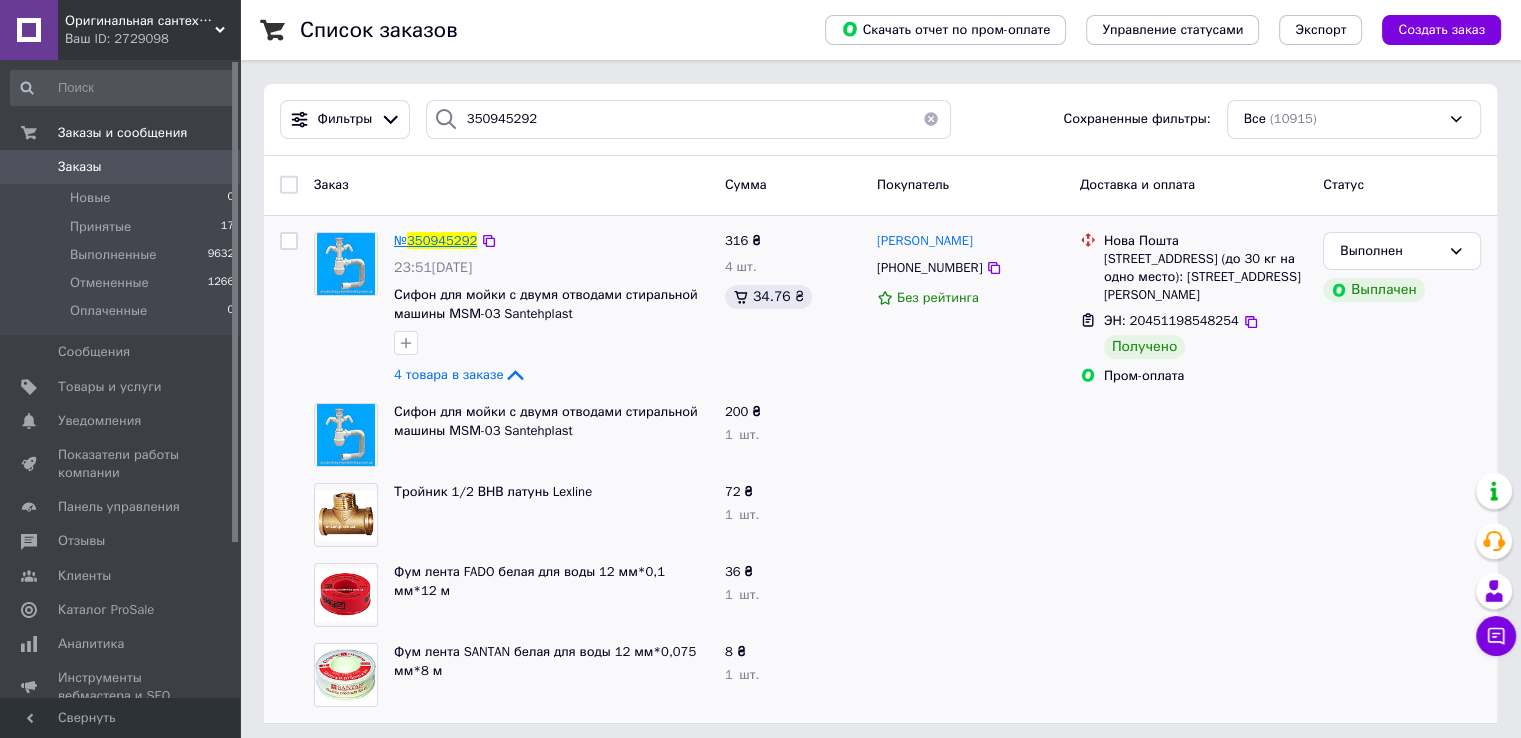 click on "350945292" at bounding box center [442, 240] 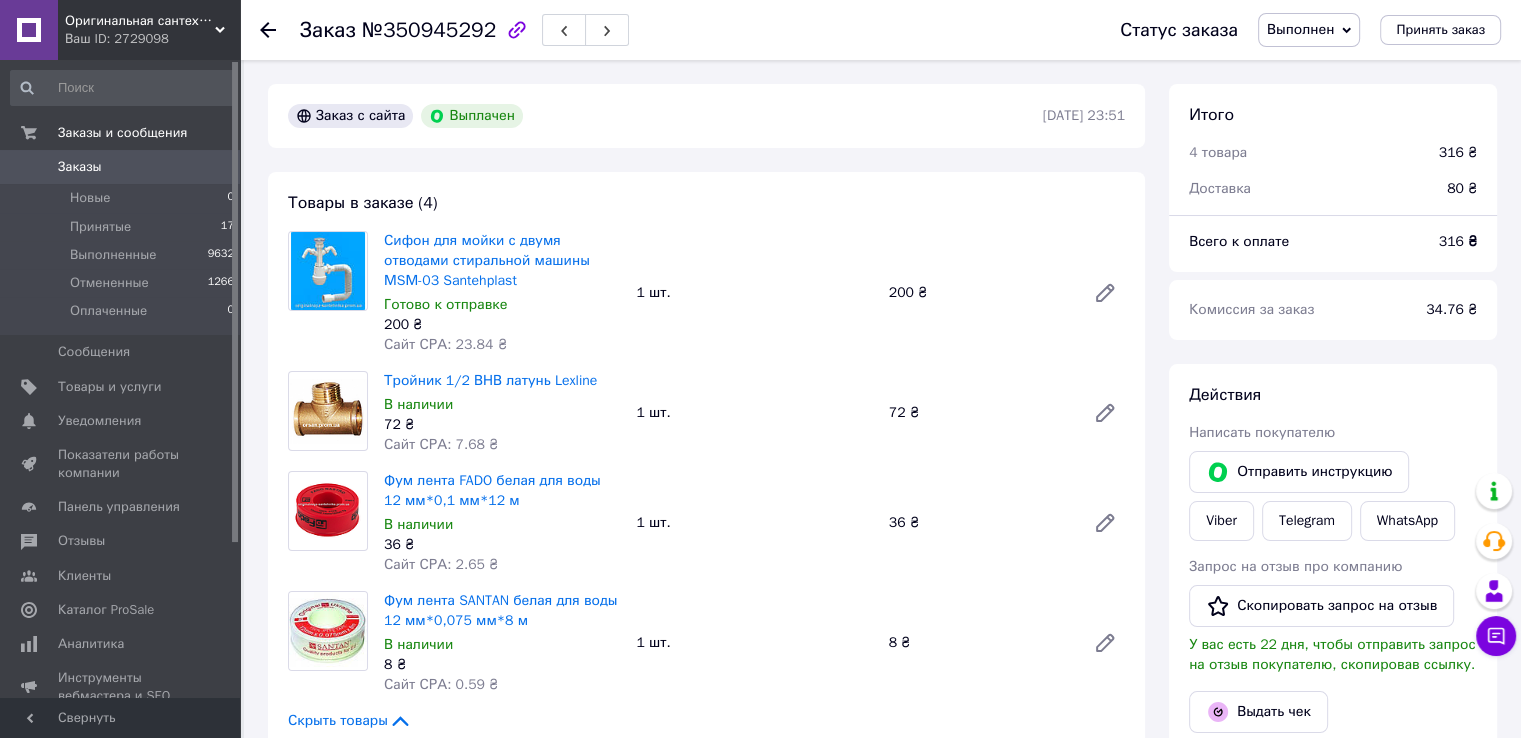 scroll, scrollTop: 112, scrollLeft: 0, axis: vertical 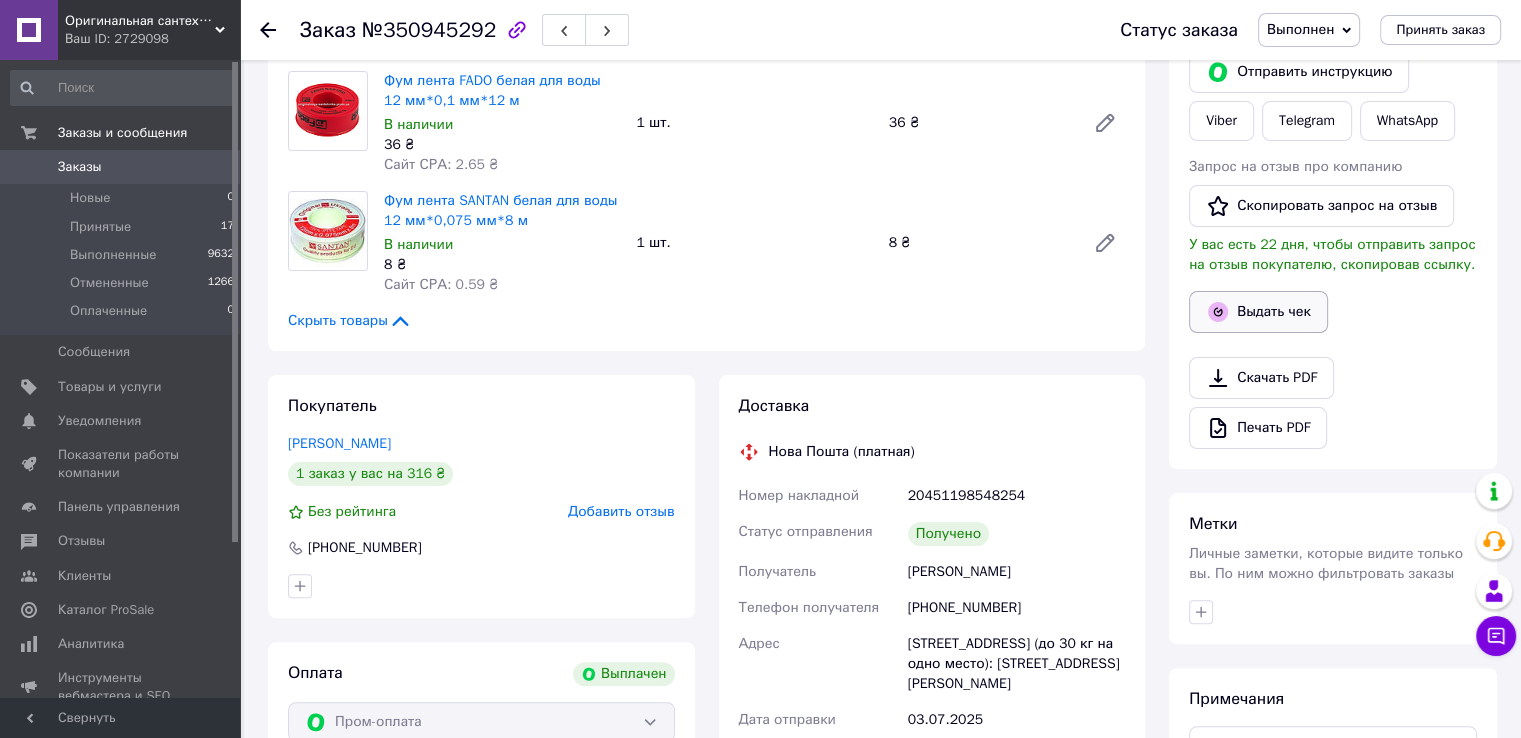 click on "Выдать чек" at bounding box center (1258, 312) 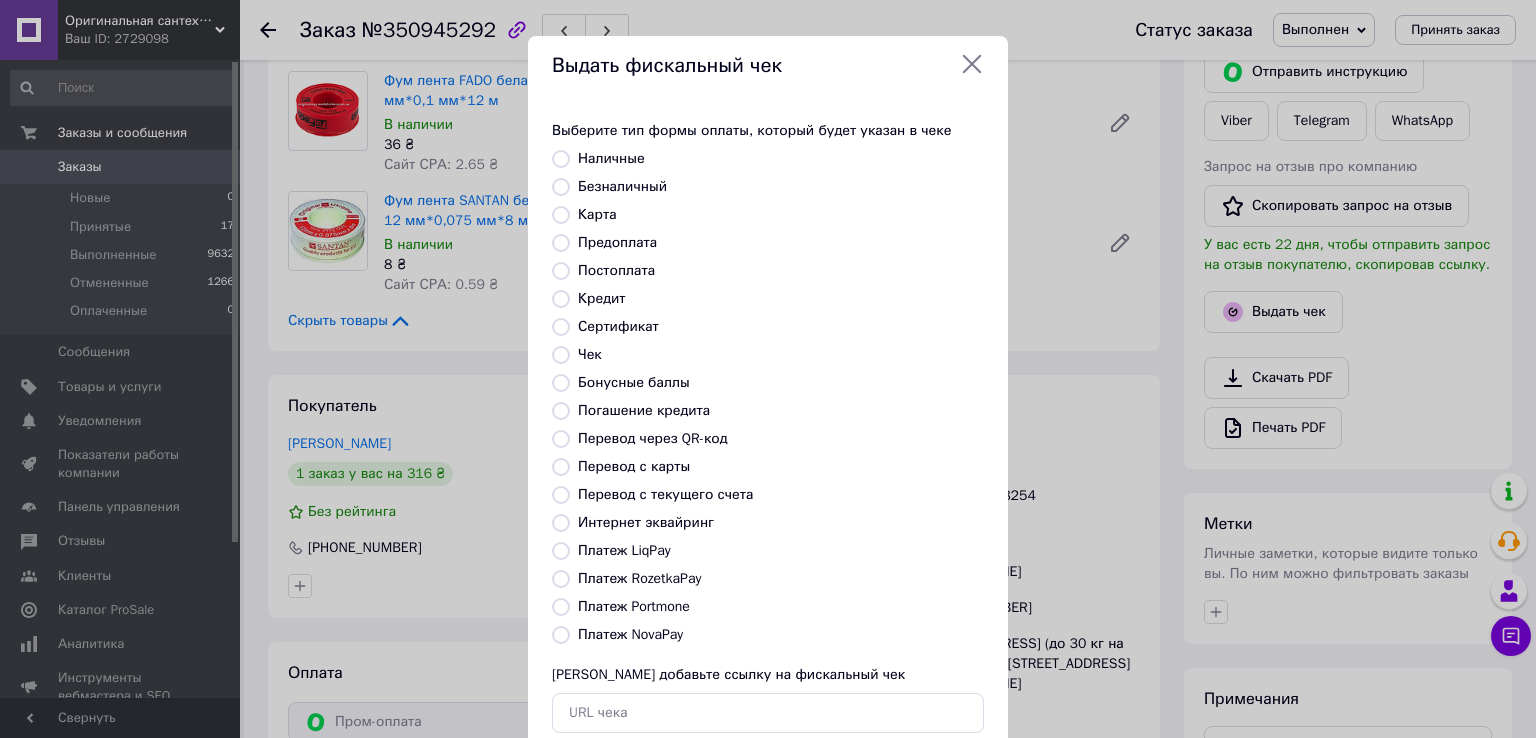 click on "Платеж RozetkaPay" at bounding box center (639, 578) 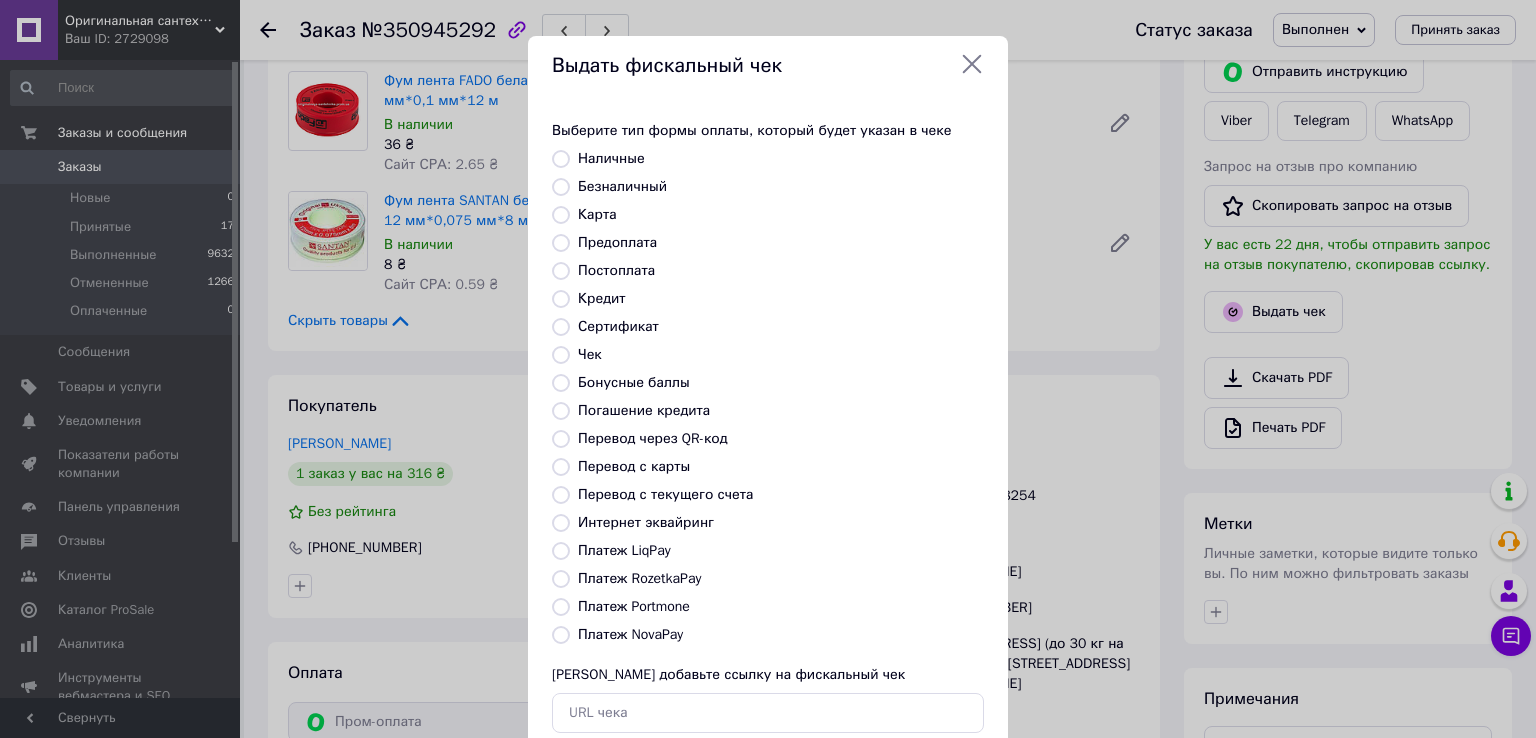 radio on "true" 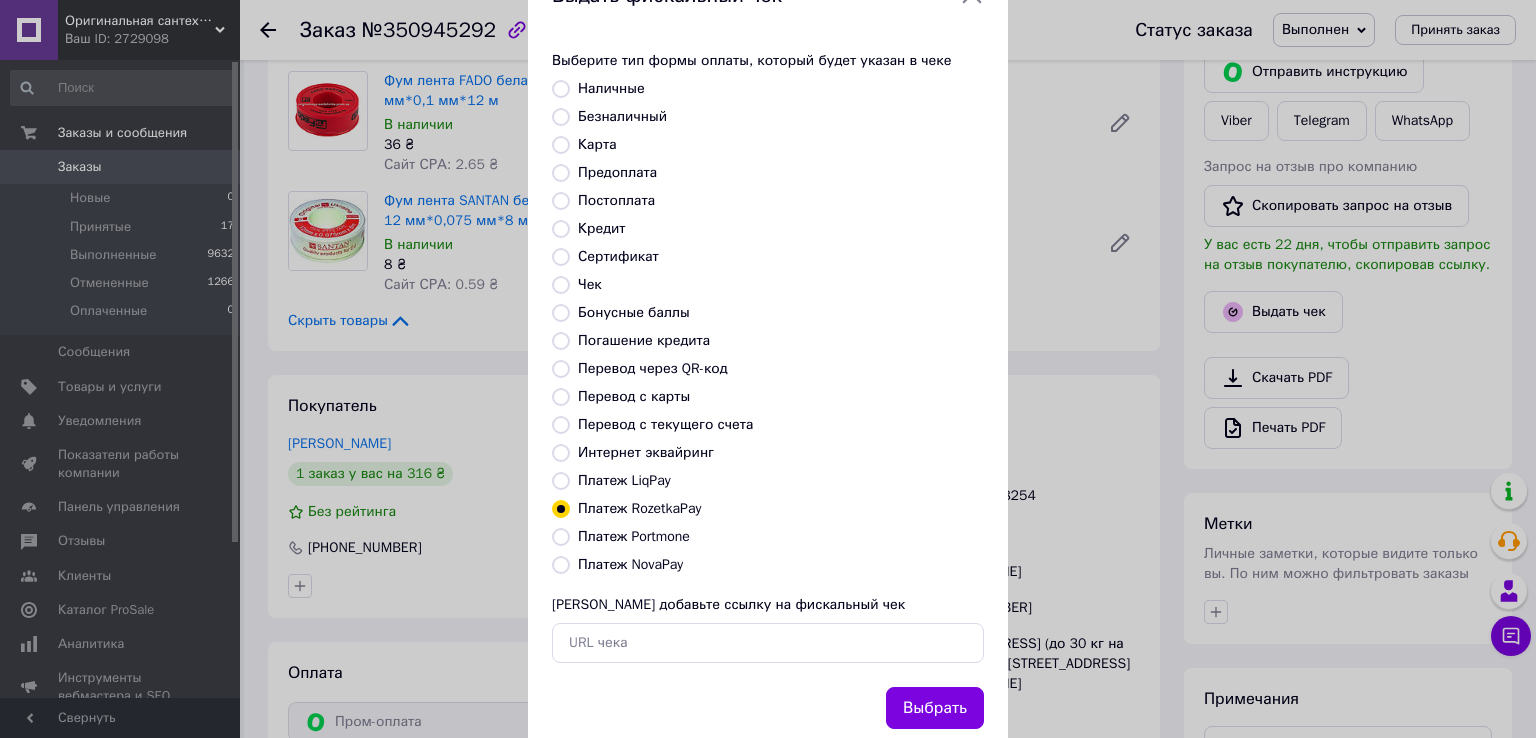 scroll, scrollTop: 100, scrollLeft: 0, axis: vertical 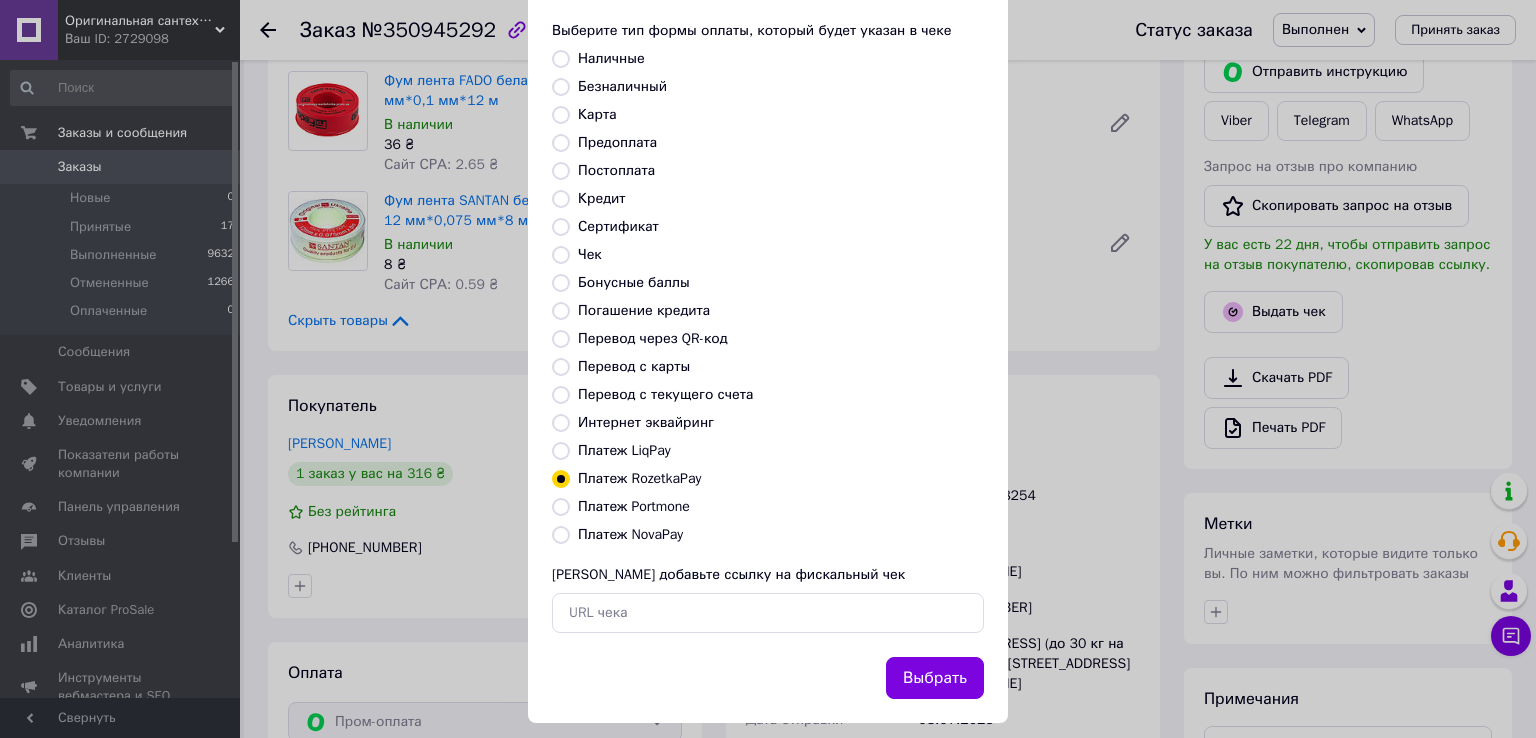 click on "Выбрать" at bounding box center [935, 678] 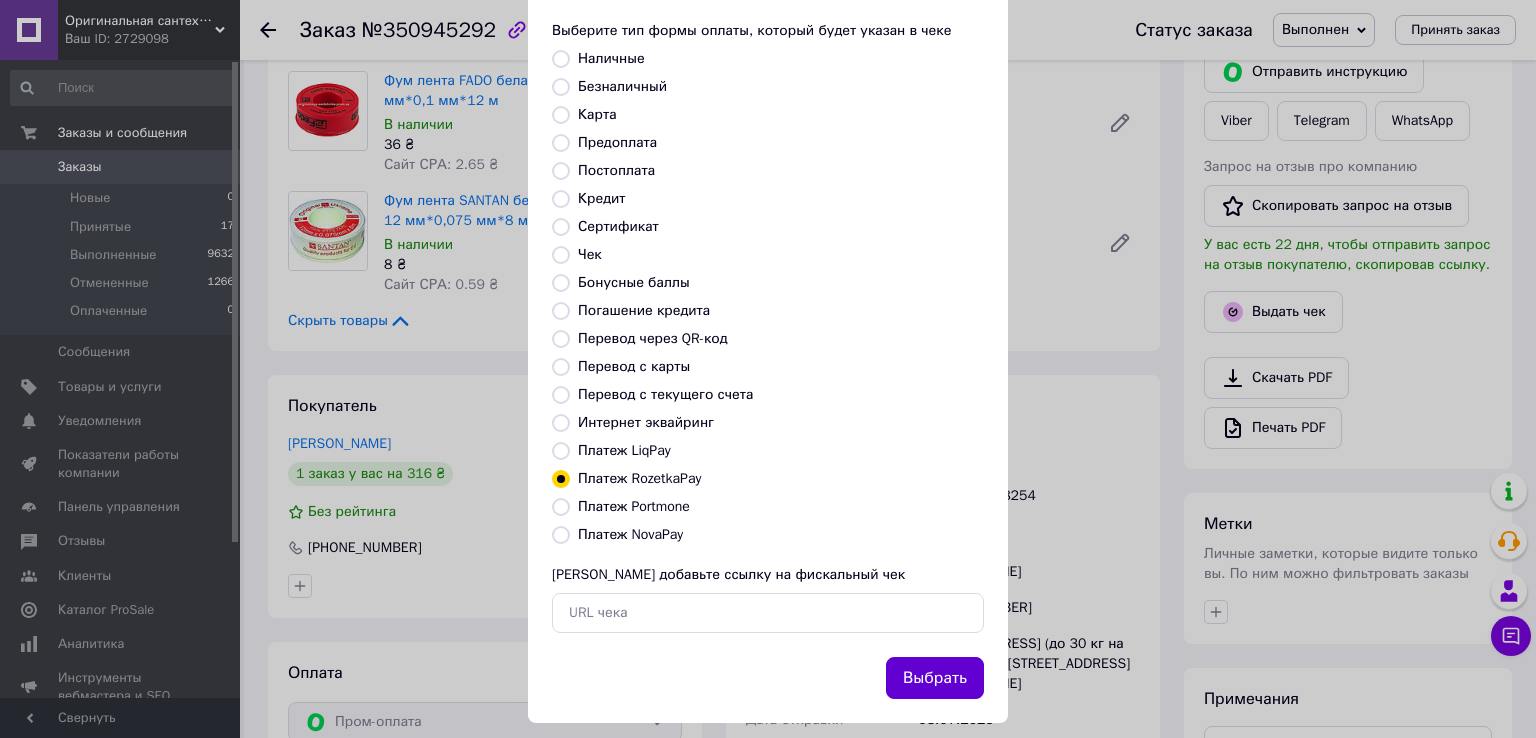 click on "Выбрать" at bounding box center [935, 678] 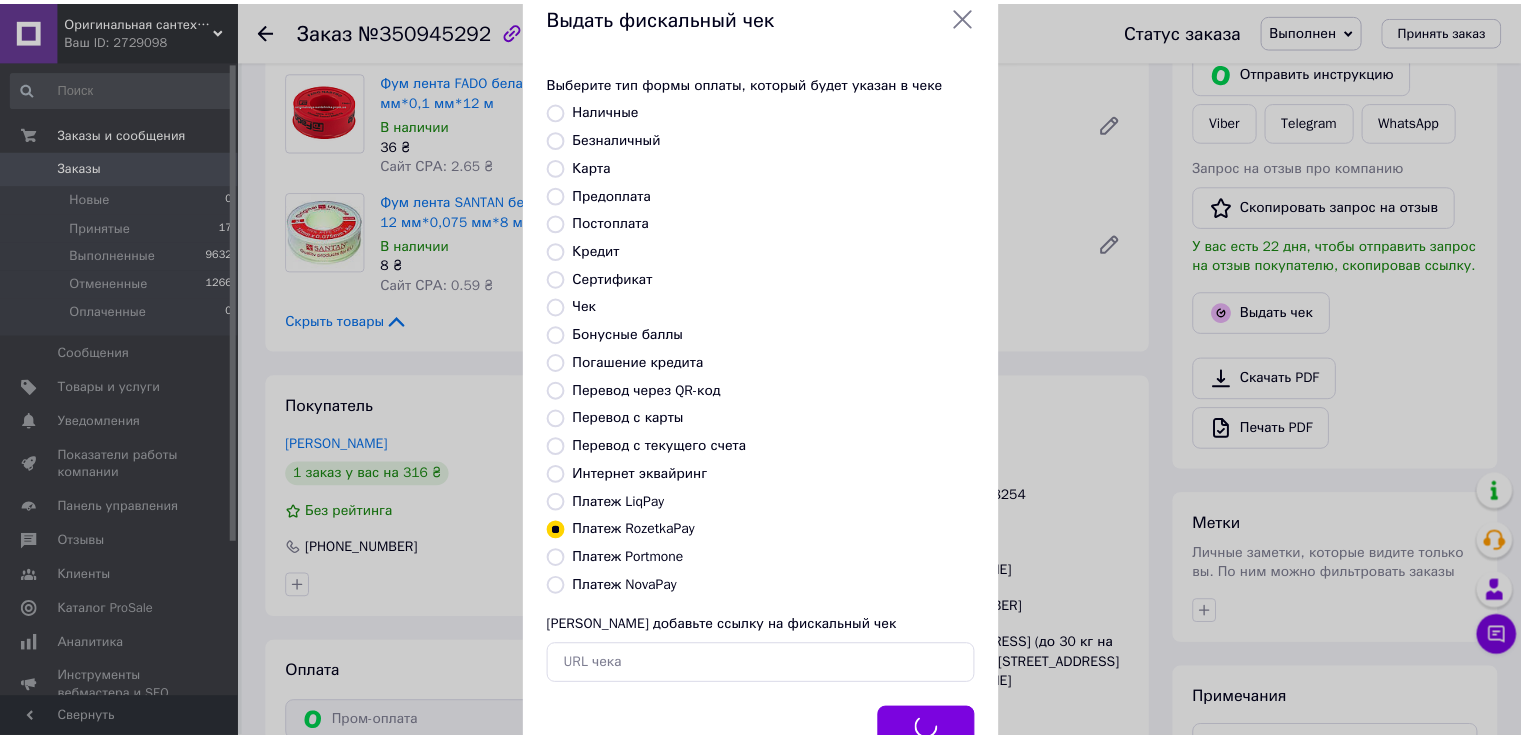 scroll, scrollTop: 0, scrollLeft: 0, axis: both 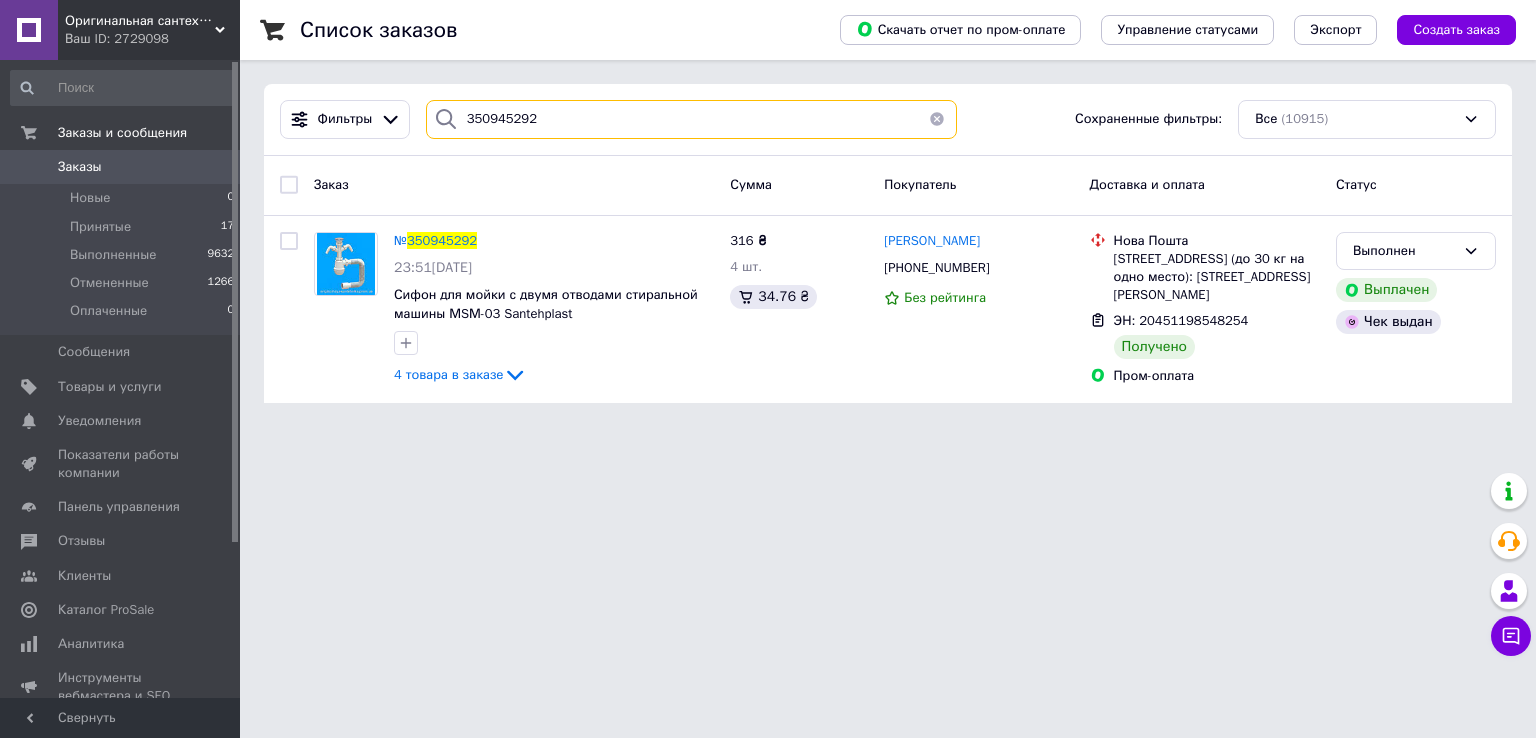 click on "350945292" at bounding box center [692, 119] 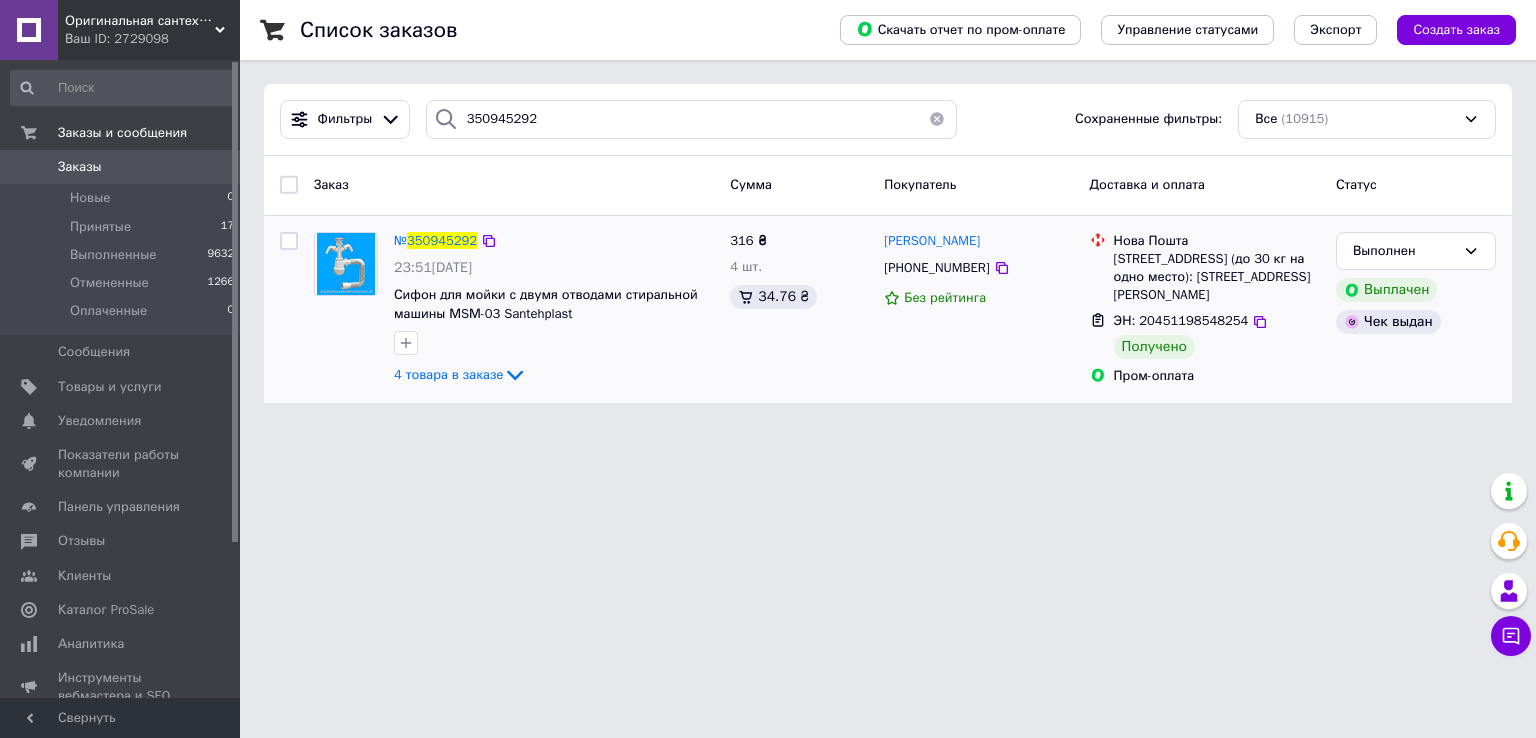 click on "№  350945292 23:51, 02.07.2025 Сифон для мойки с двумя отводами стиральной машины МSМ-03 Santehplast 4 товара в заказе" at bounding box center [554, 310] 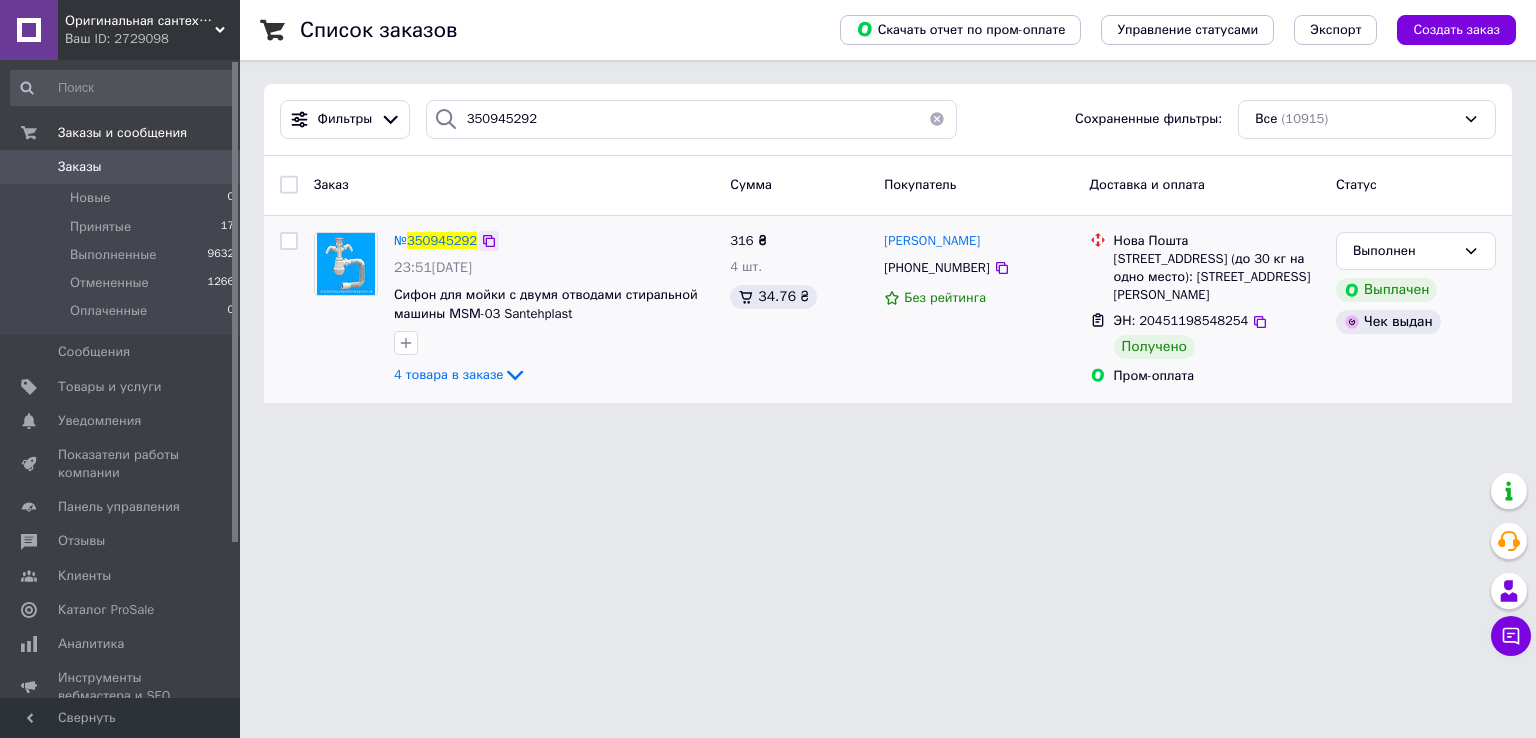click 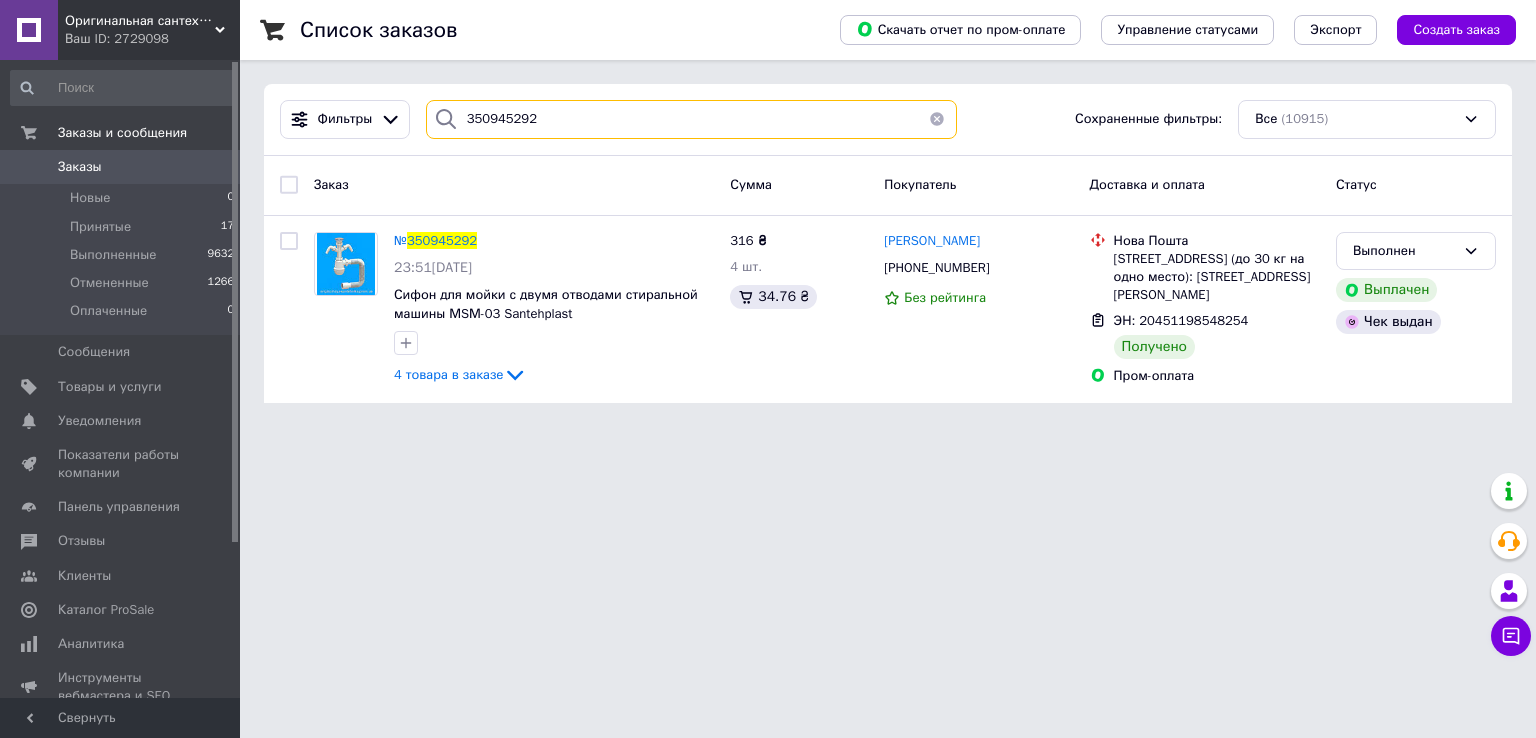 drag, startPoint x: 544, startPoint y: 128, endPoint x: 480, endPoint y: 128, distance: 64 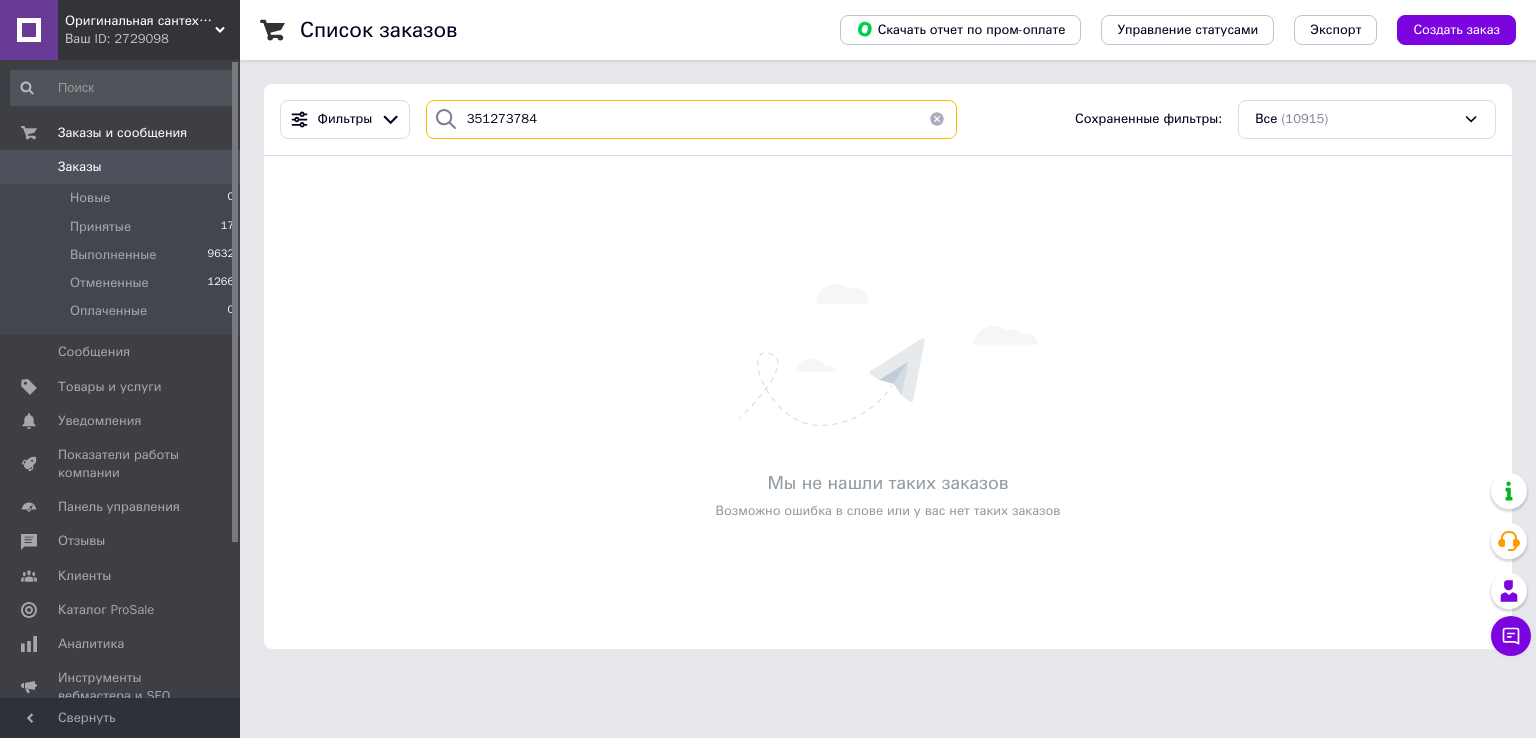 type on "351273784" 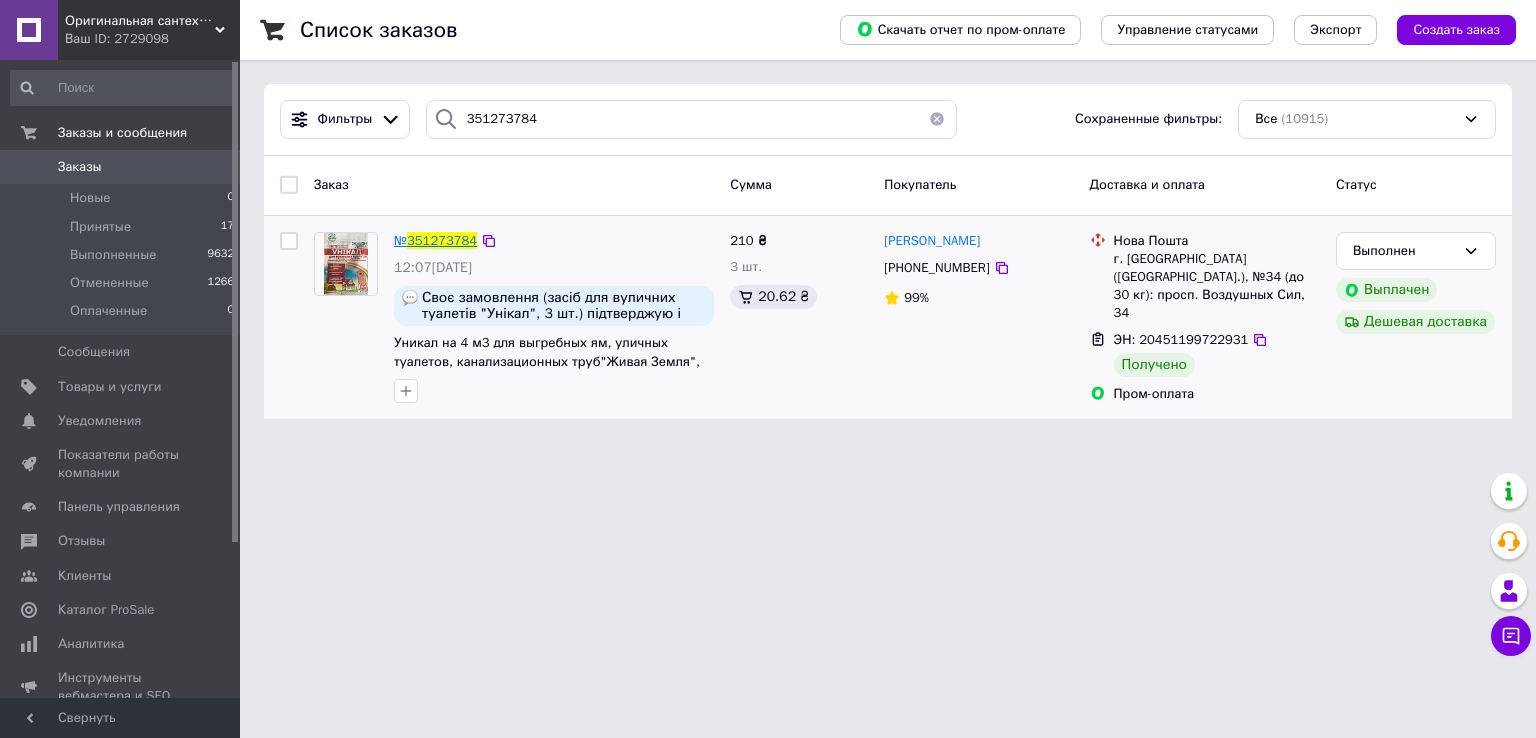 click on "351273784" at bounding box center [442, 240] 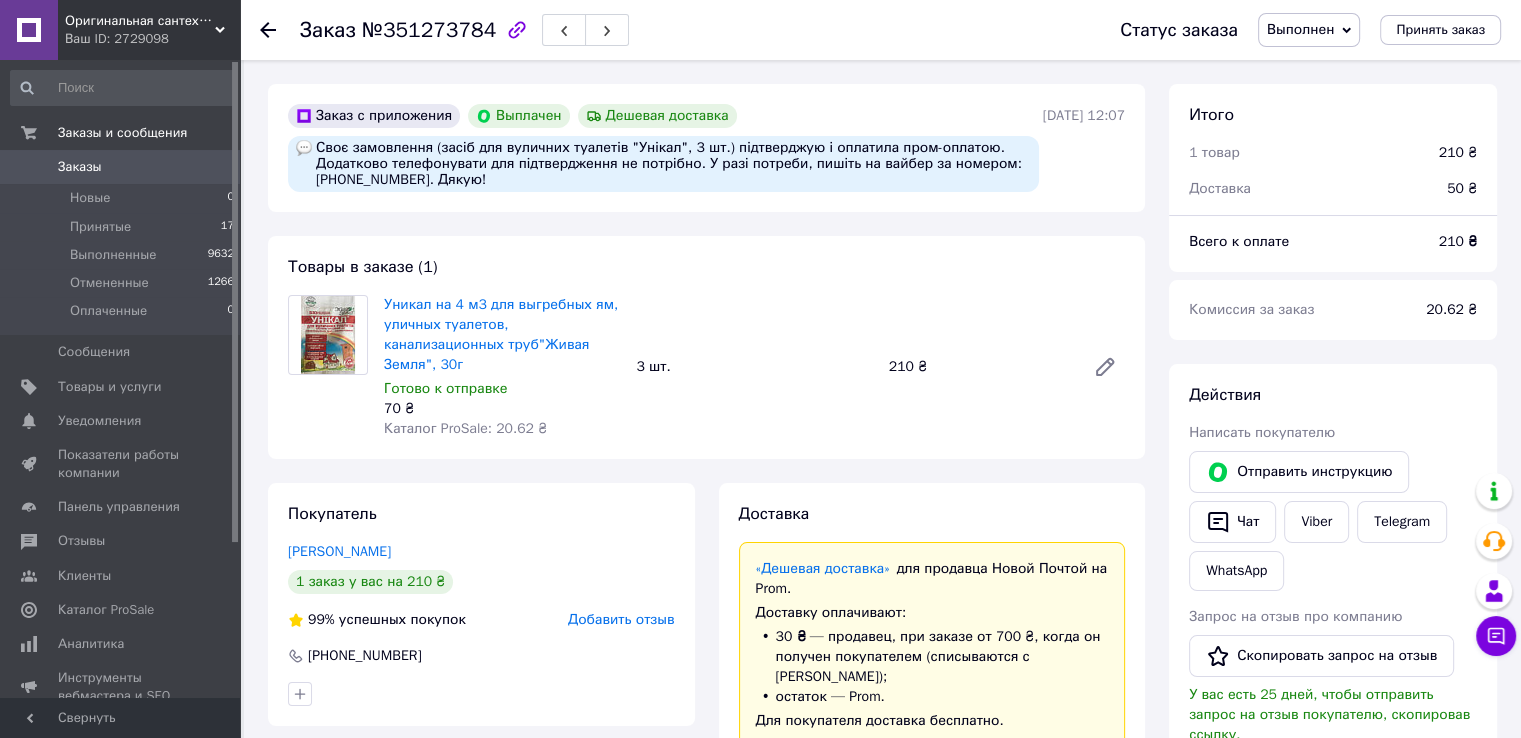 scroll, scrollTop: 140, scrollLeft: 0, axis: vertical 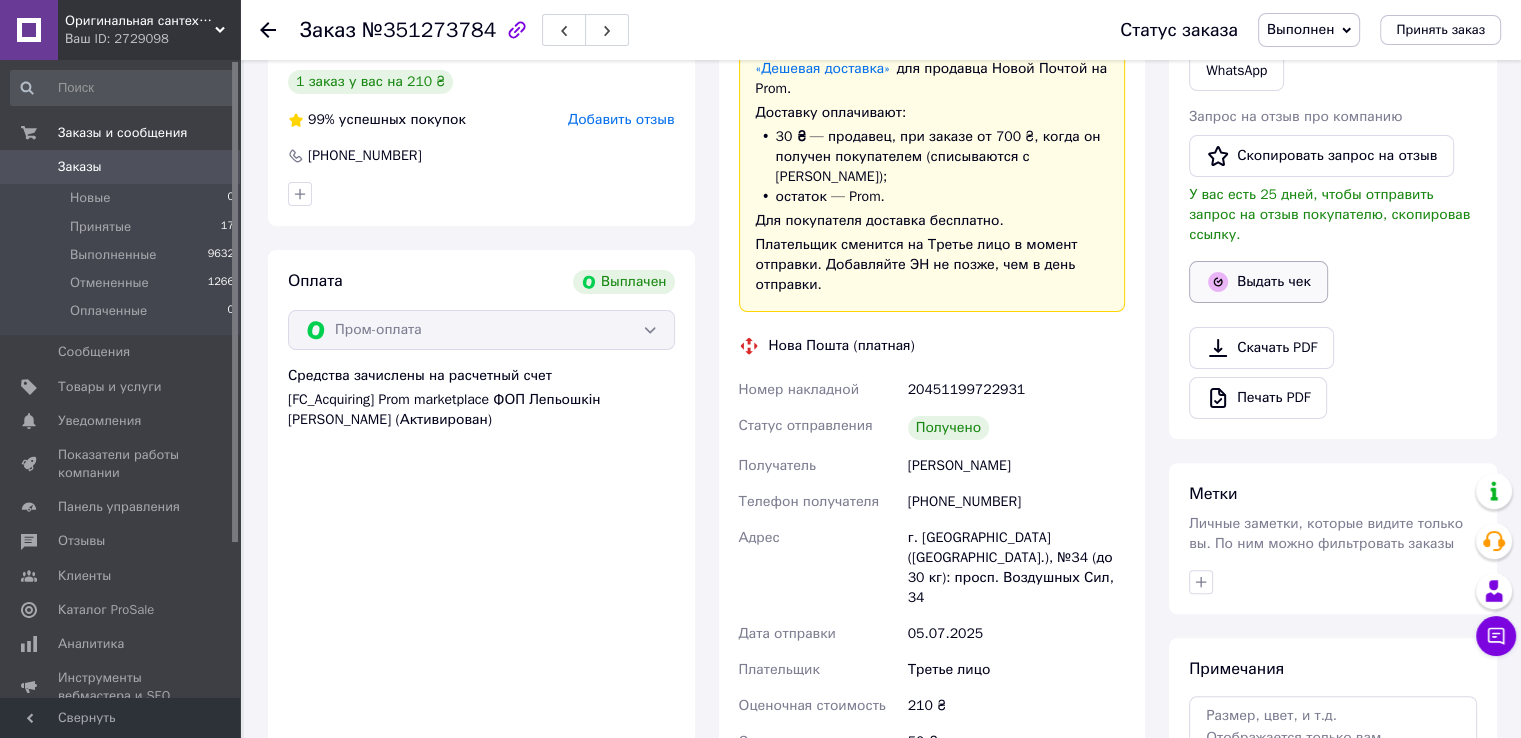 click on "Выдать чек" at bounding box center [1258, 282] 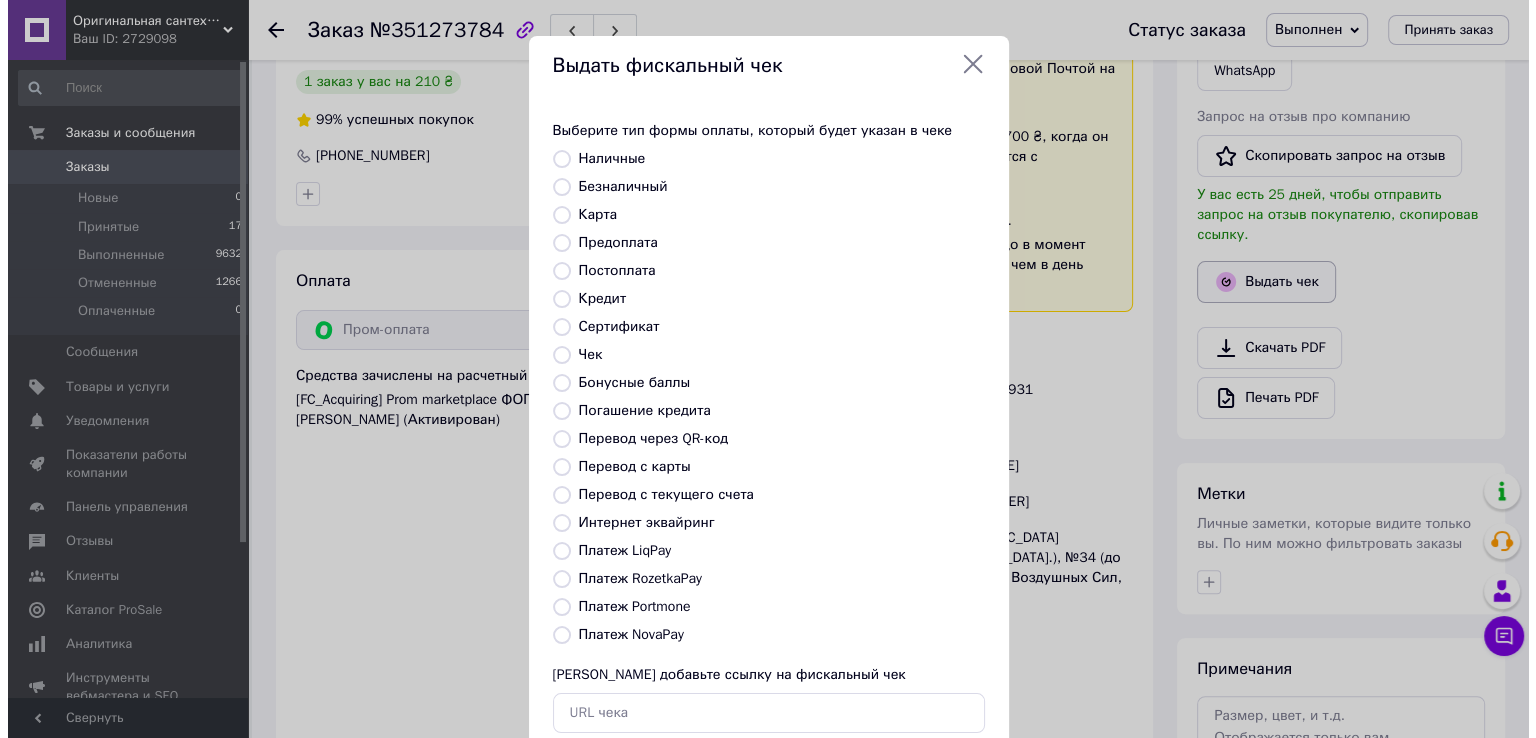 scroll, scrollTop: 480, scrollLeft: 0, axis: vertical 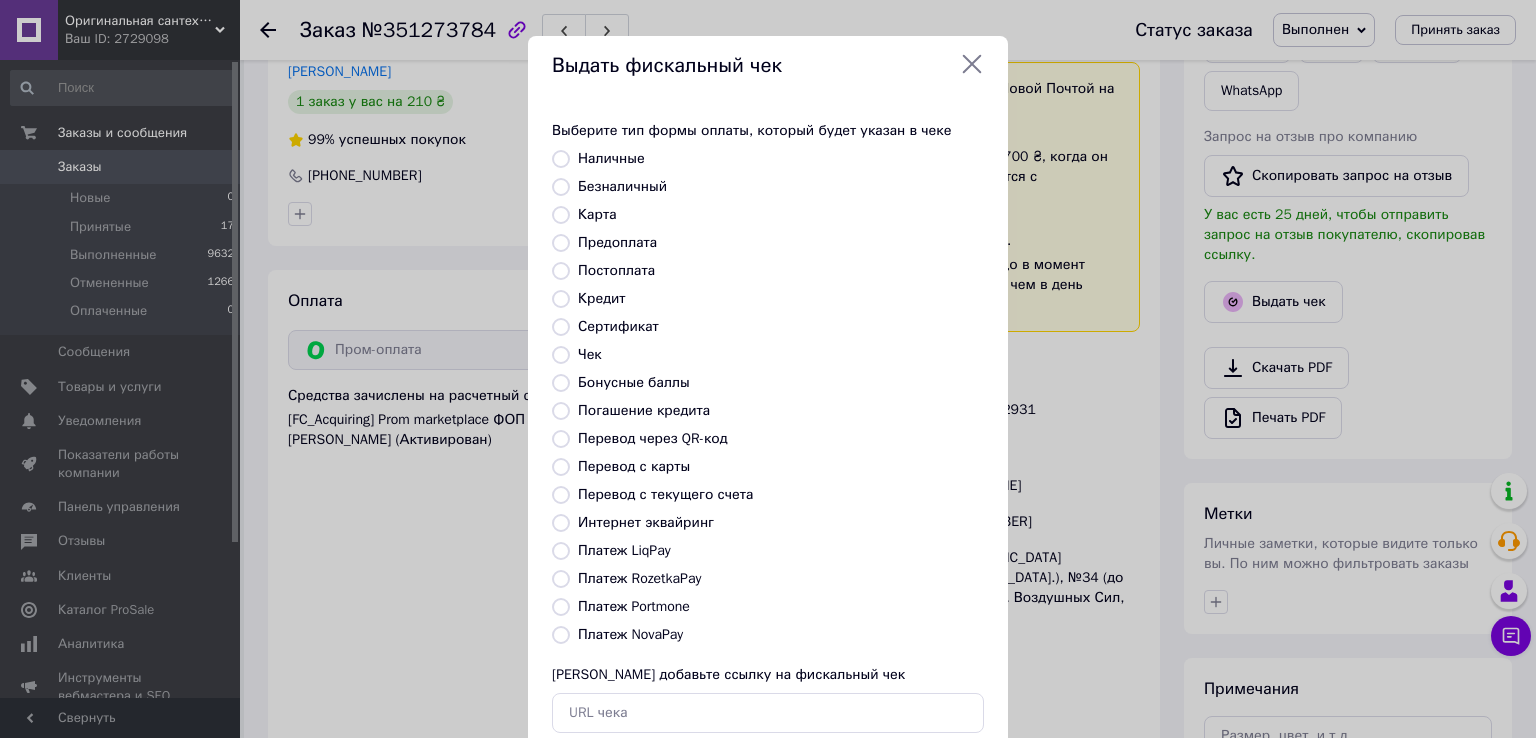 click on "Платеж RozetkaPay" at bounding box center [639, 578] 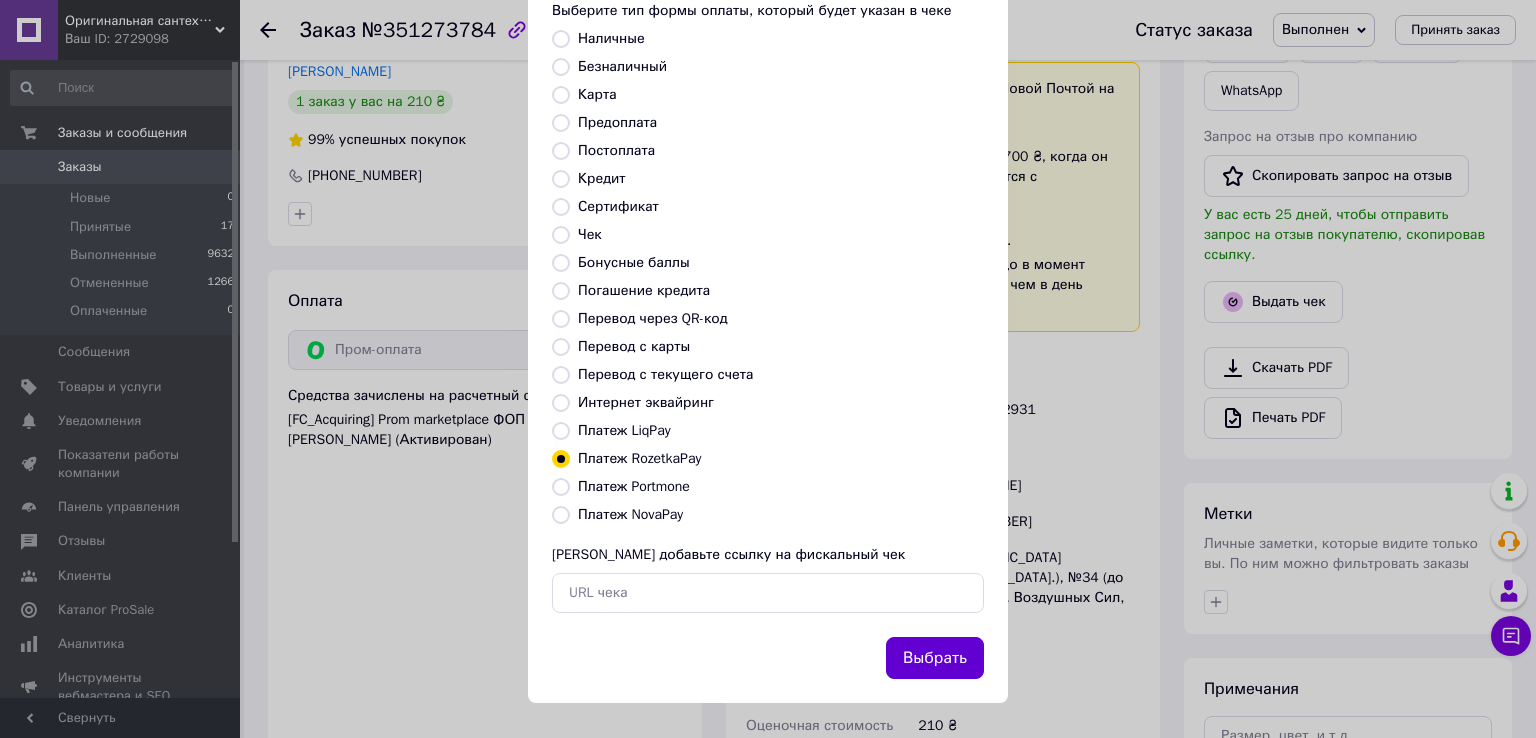 scroll, scrollTop: 120, scrollLeft: 0, axis: vertical 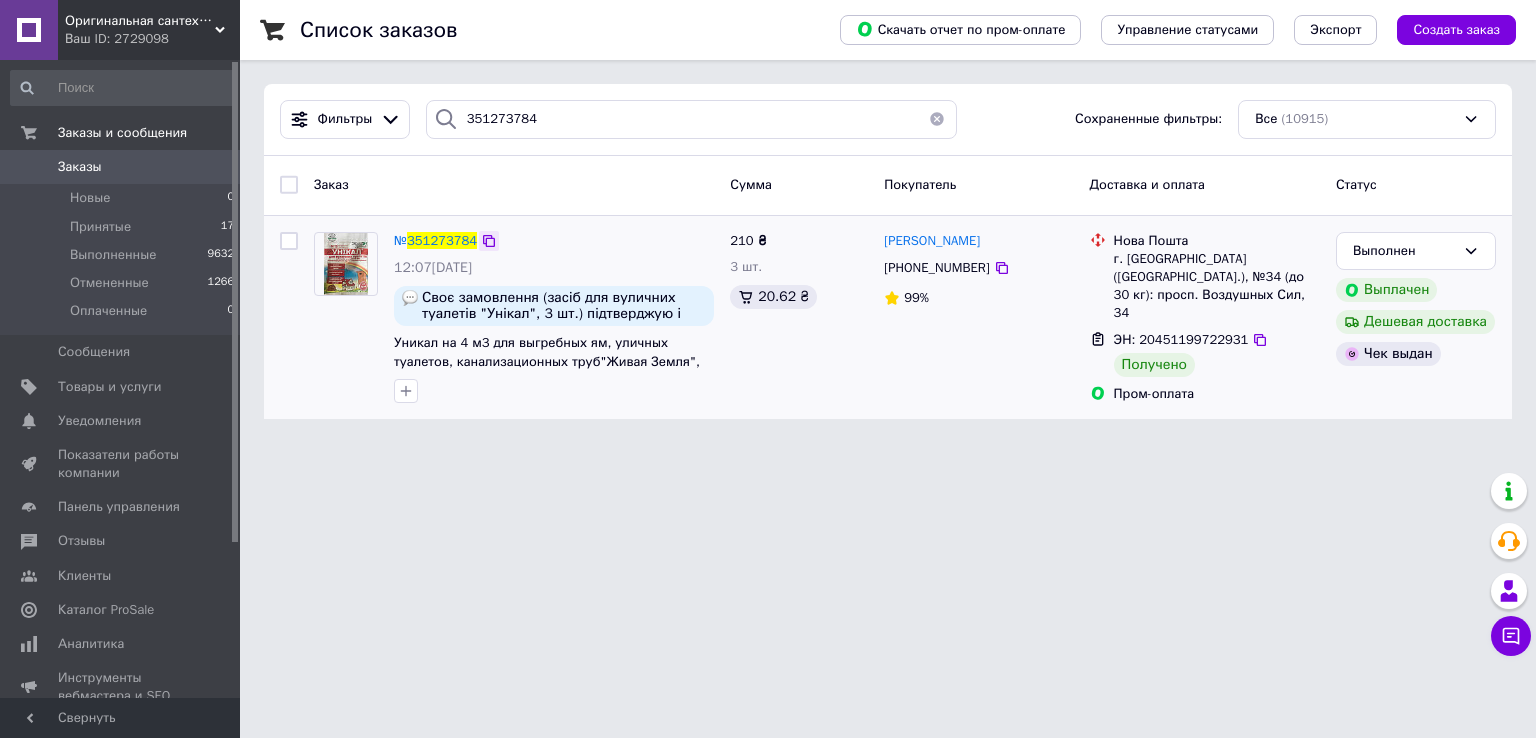 click 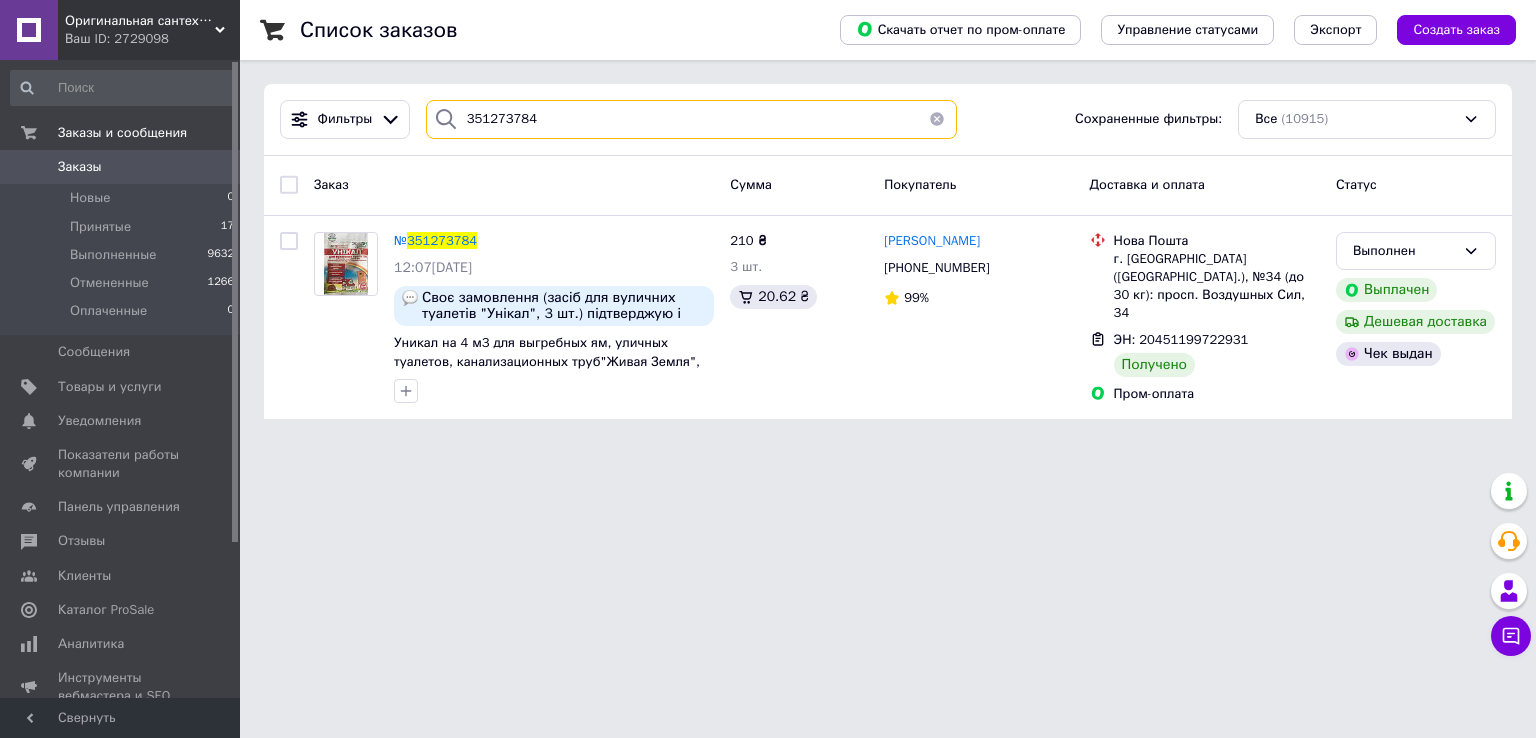 drag, startPoint x: 484, startPoint y: 123, endPoint x: 604, endPoint y: 126, distance: 120.03749 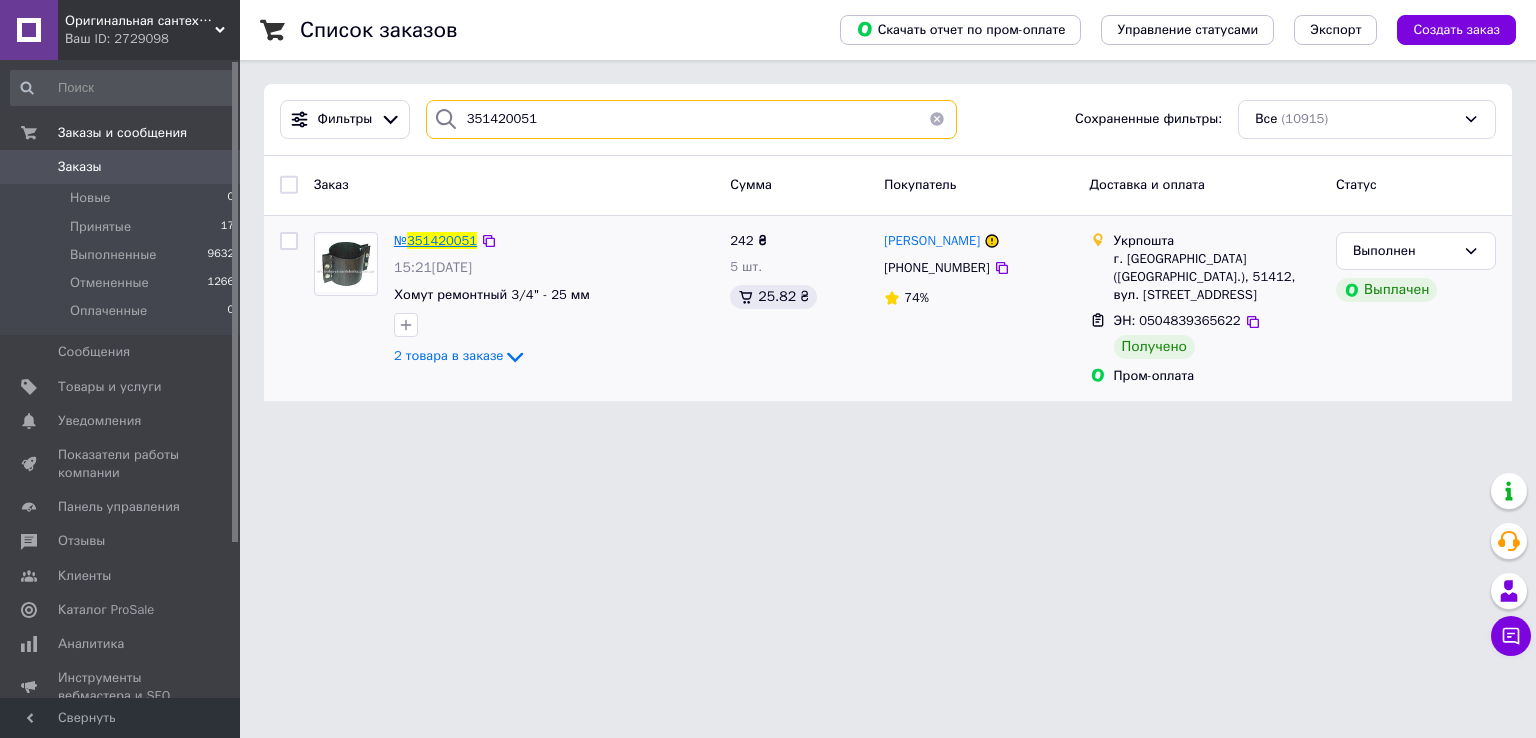 type on "351420051" 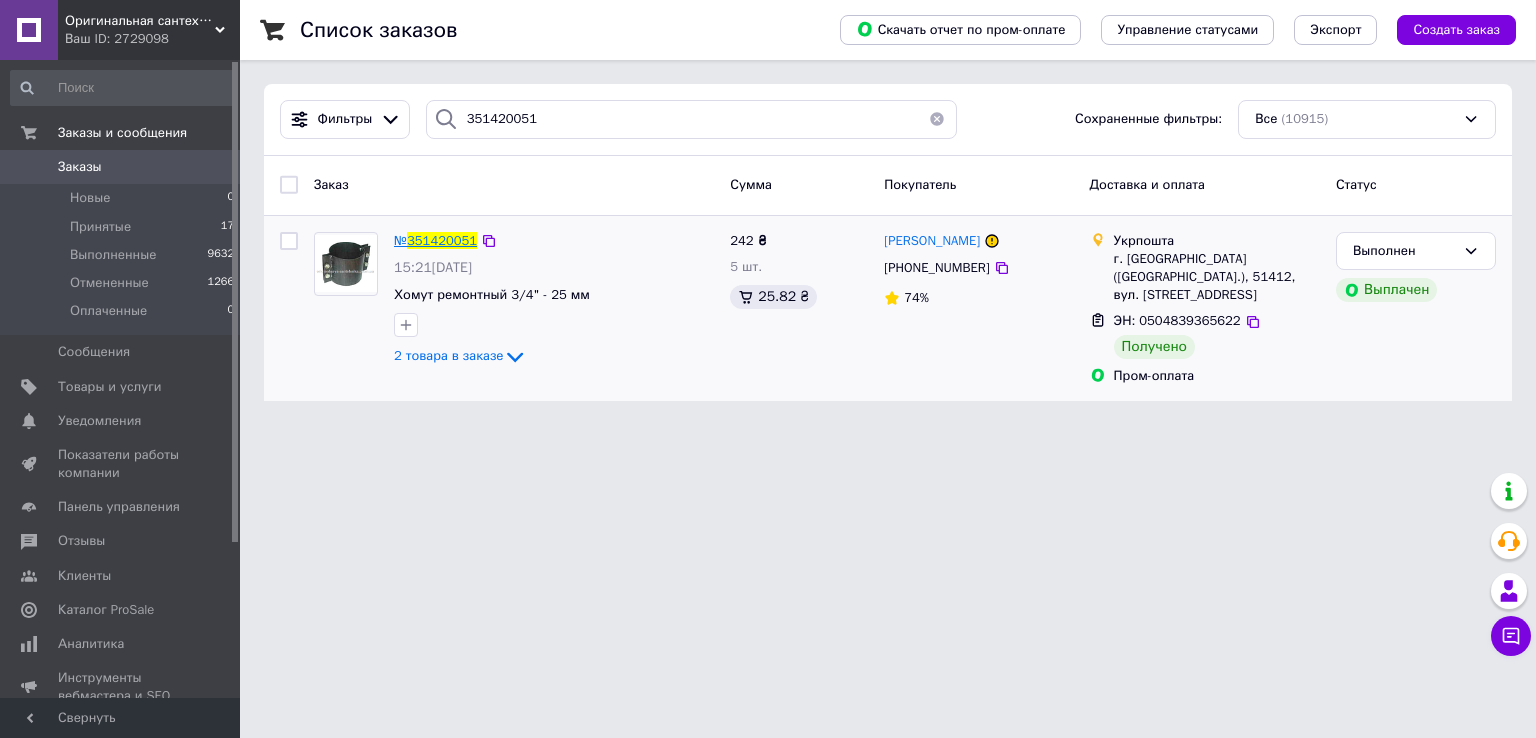 click on "351420051" at bounding box center [442, 240] 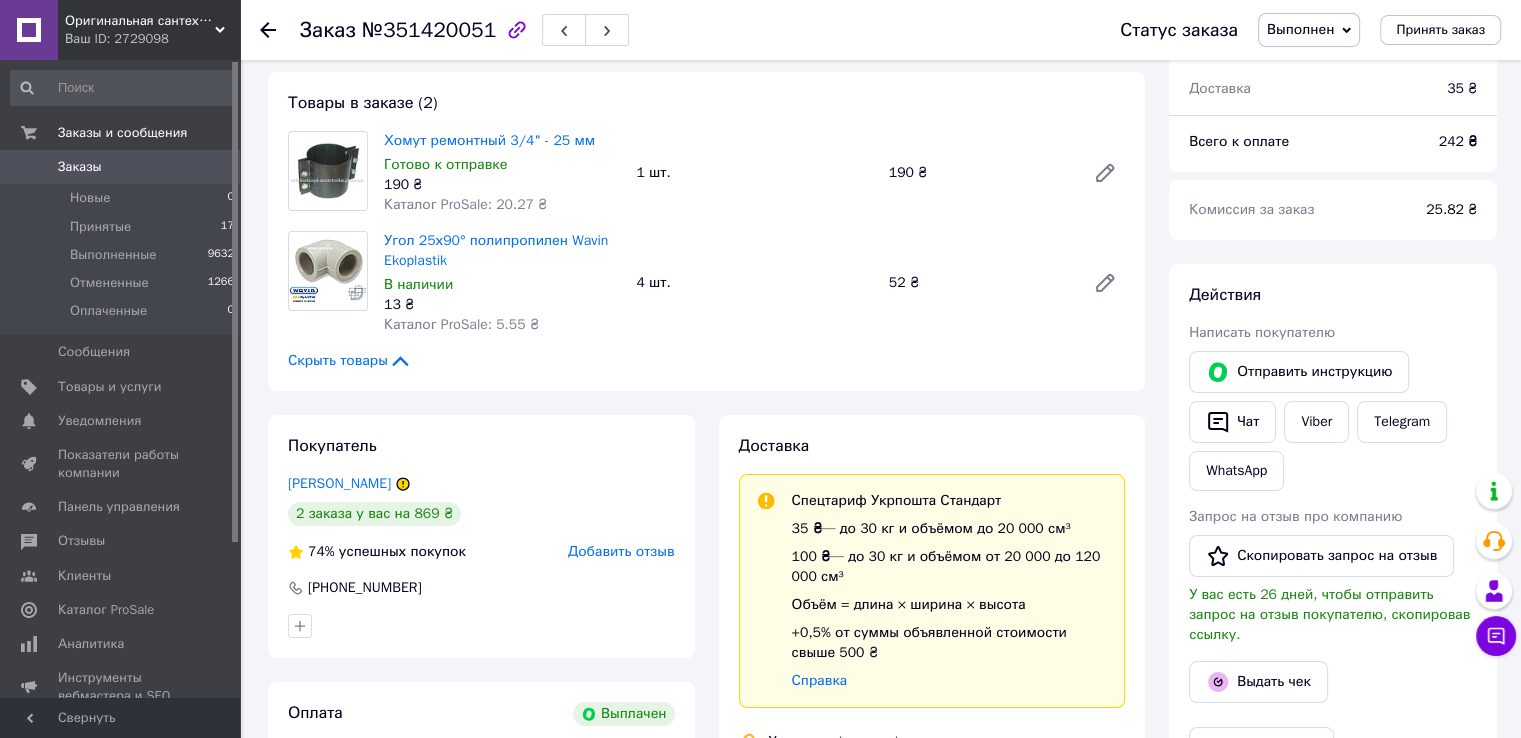 scroll, scrollTop: 300, scrollLeft: 0, axis: vertical 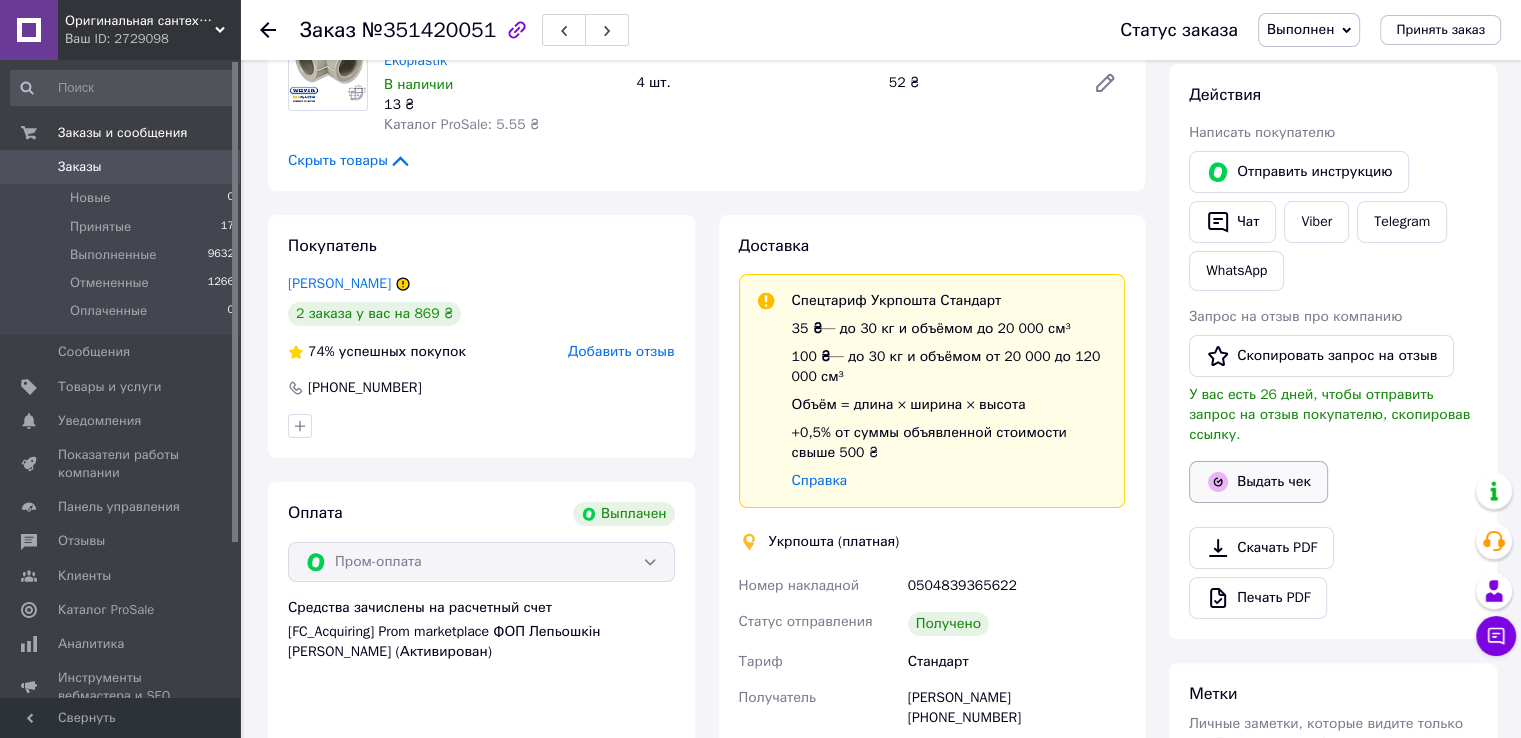 click on "Выдать чек" at bounding box center (1258, 482) 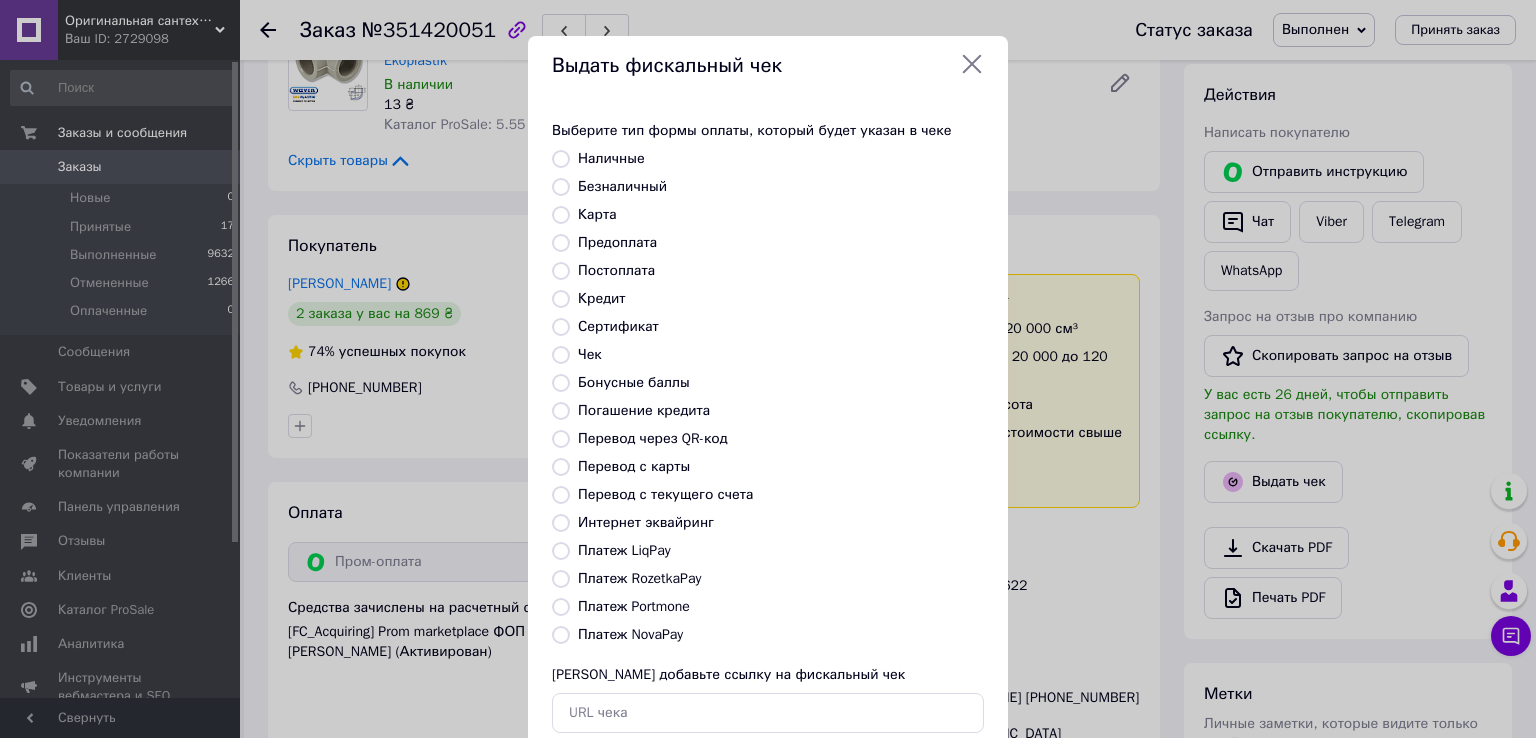 click on "Платеж RozetkaPay" at bounding box center [639, 578] 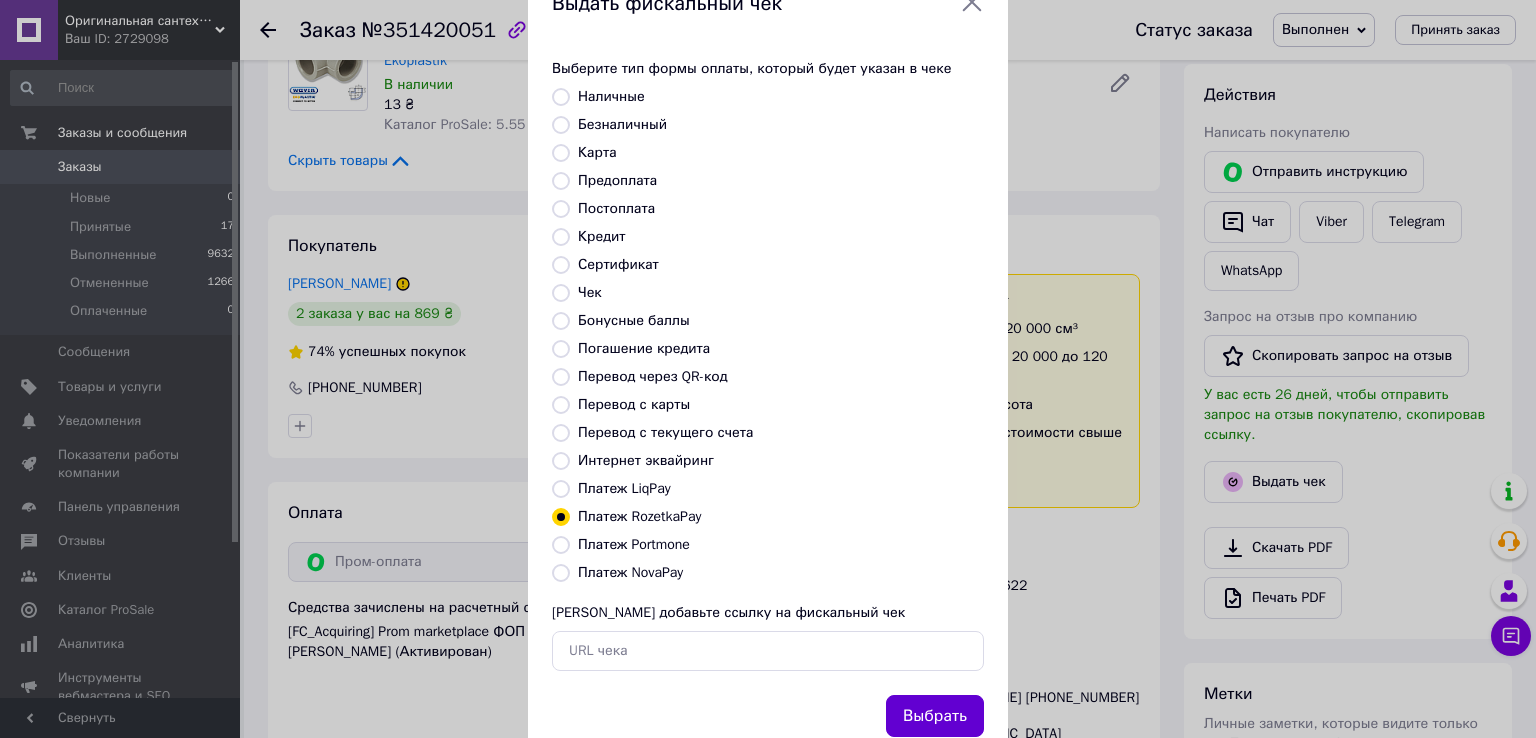 scroll, scrollTop: 120, scrollLeft: 0, axis: vertical 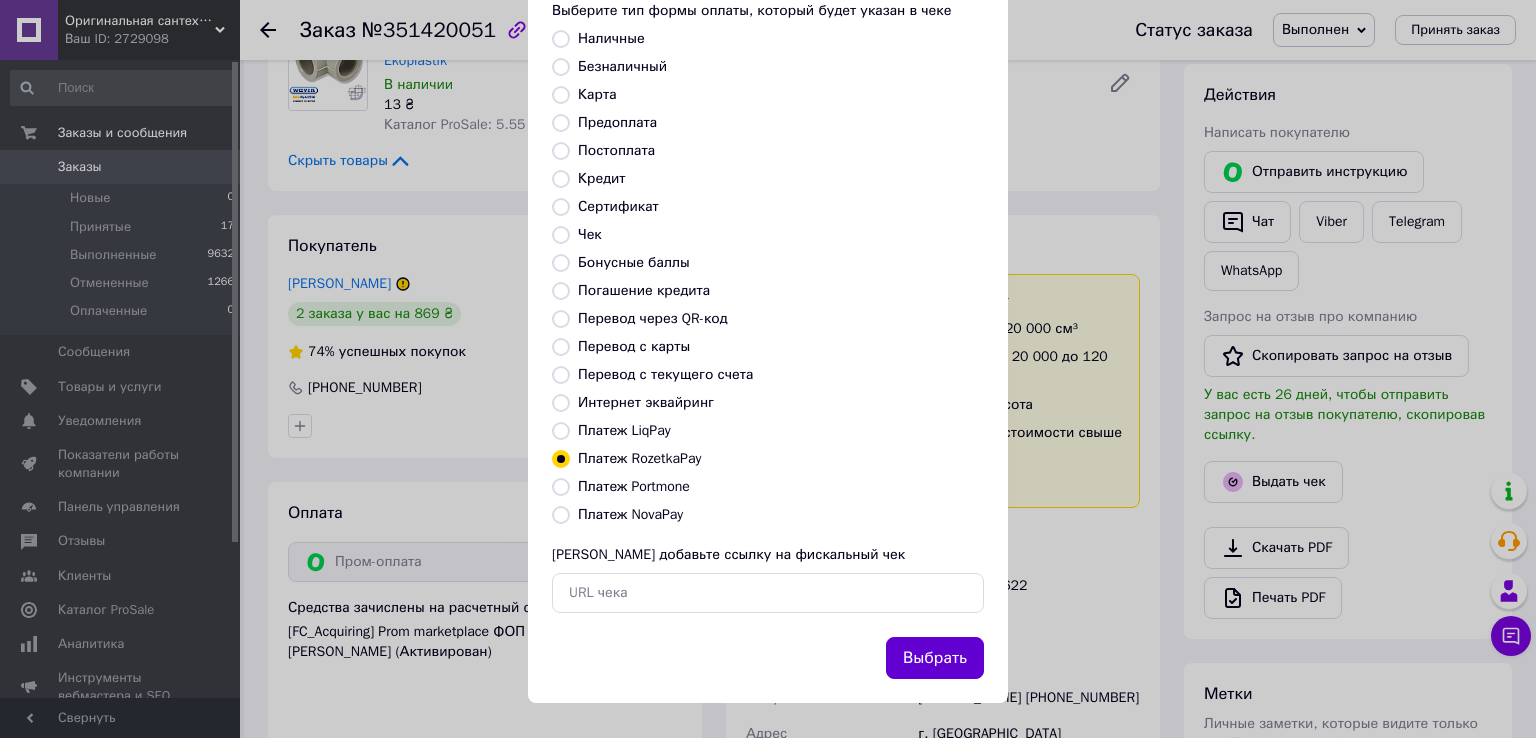 click on "Выбрать" at bounding box center [935, 658] 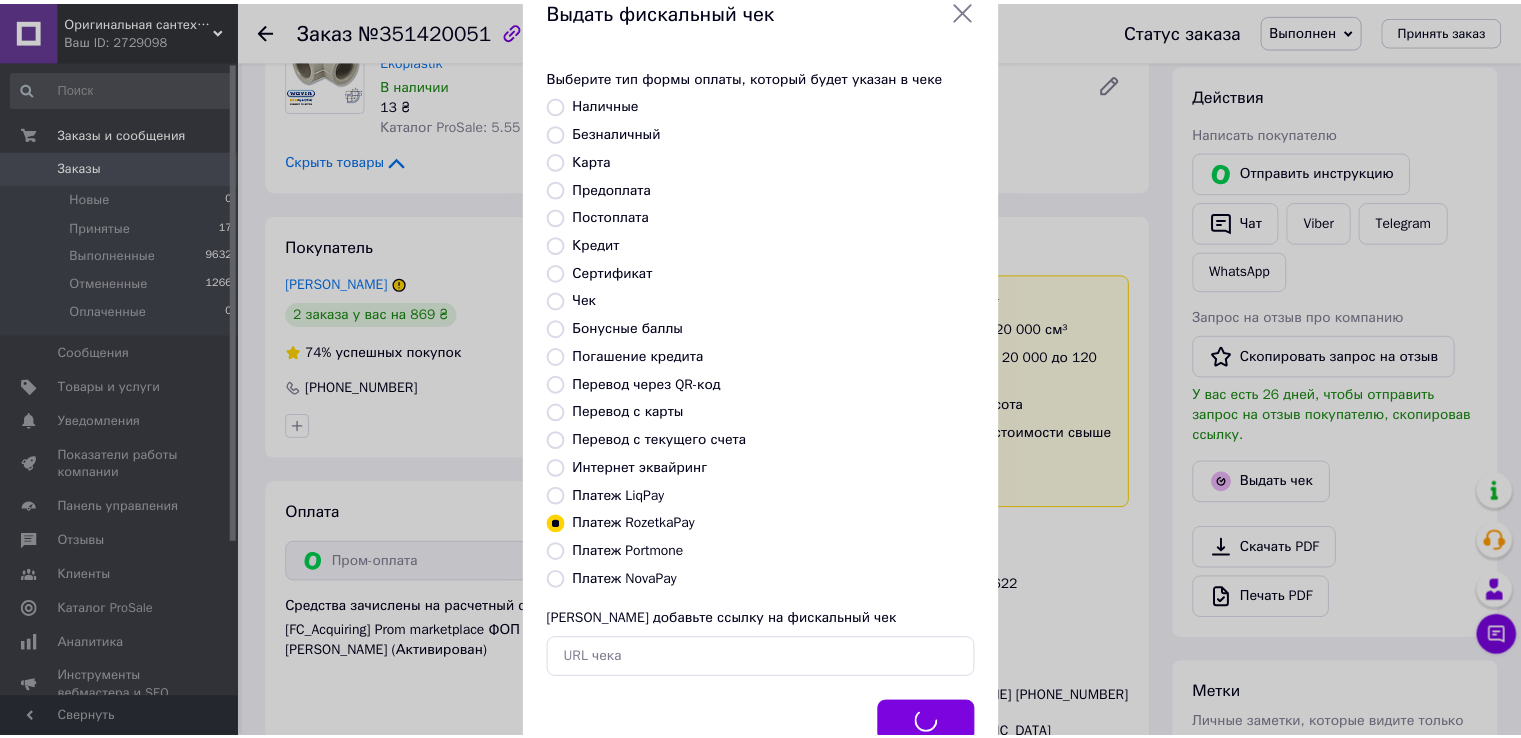 scroll, scrollTop: 0, scrollLeft: 0, axis: both 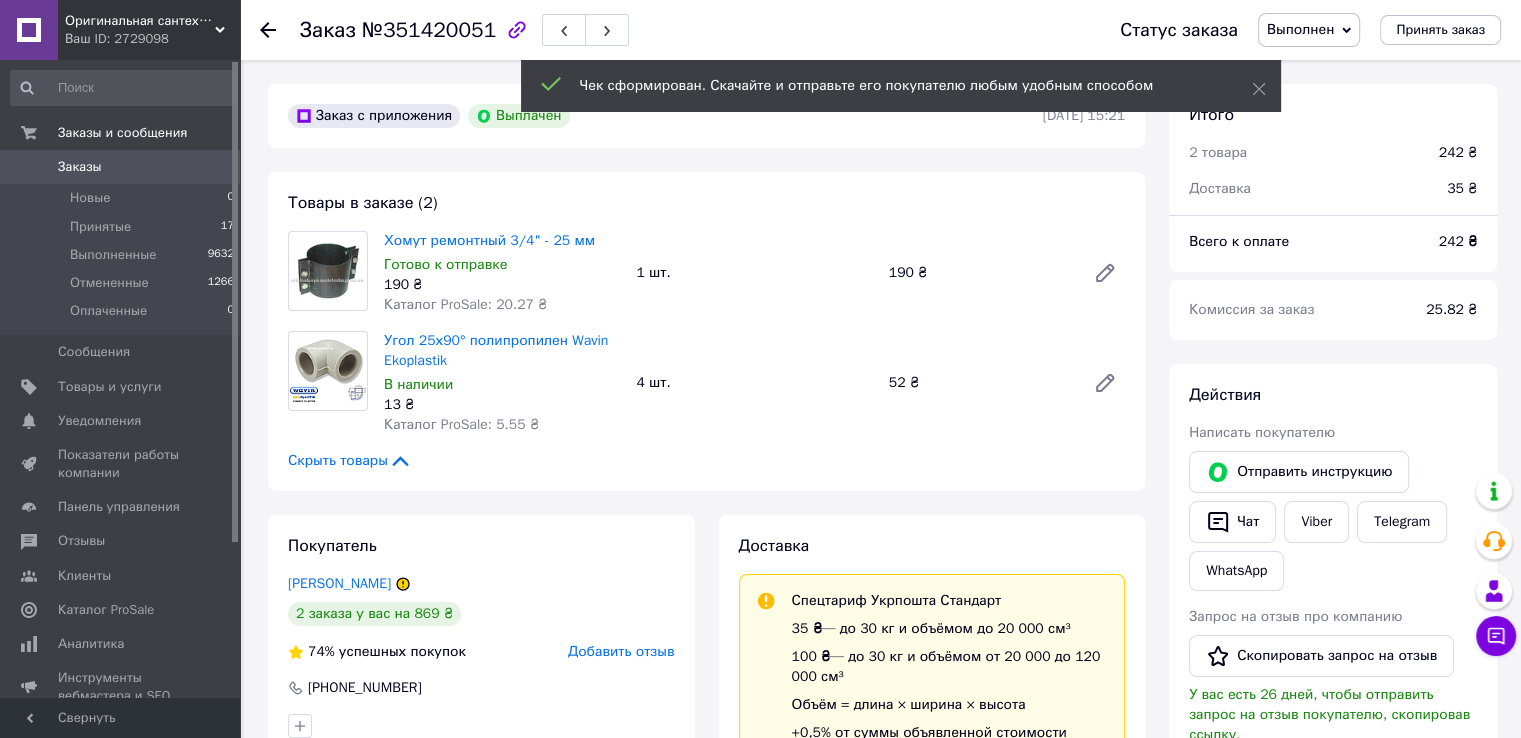 click on "Каталог ProSale: 5.55 ₴" at bounding box center [461, 424] 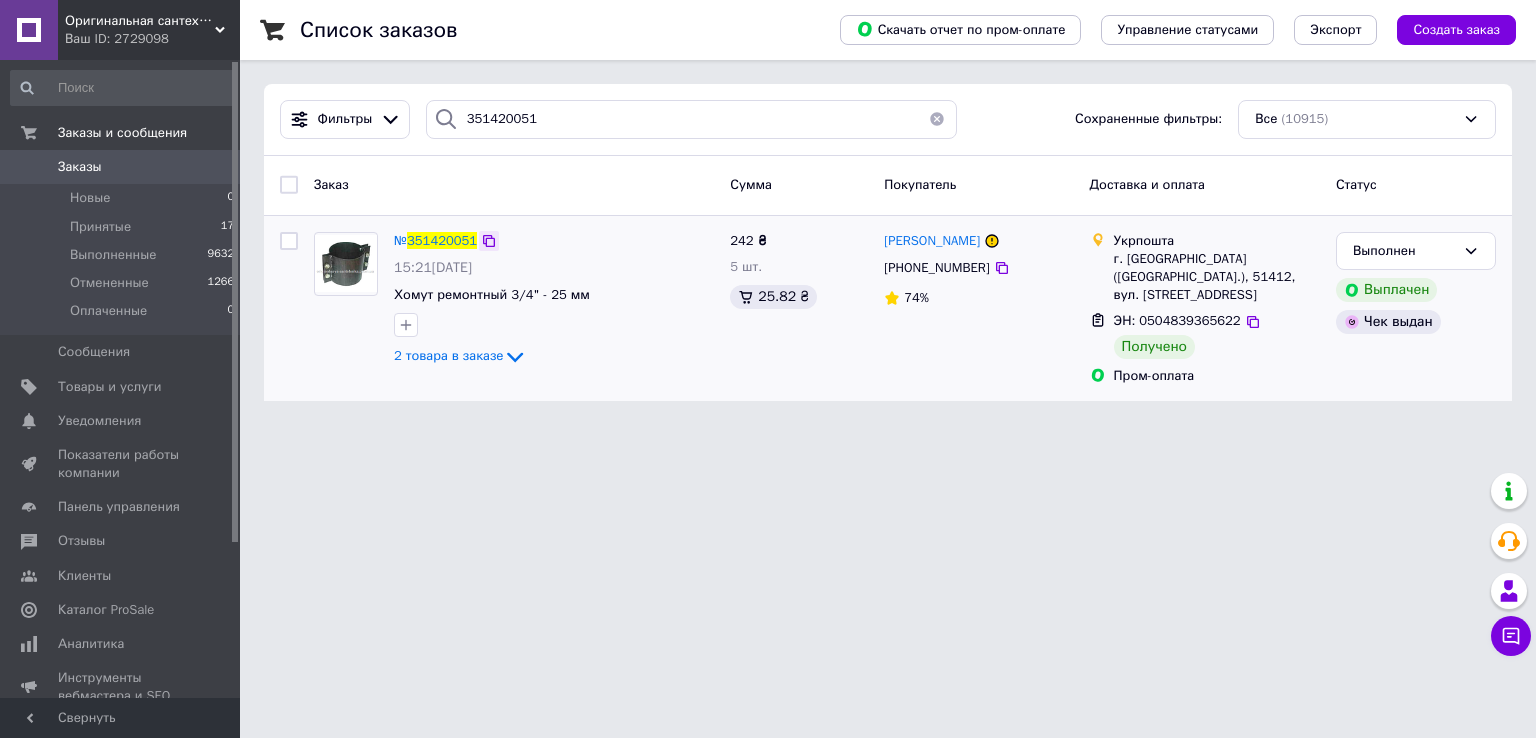 click 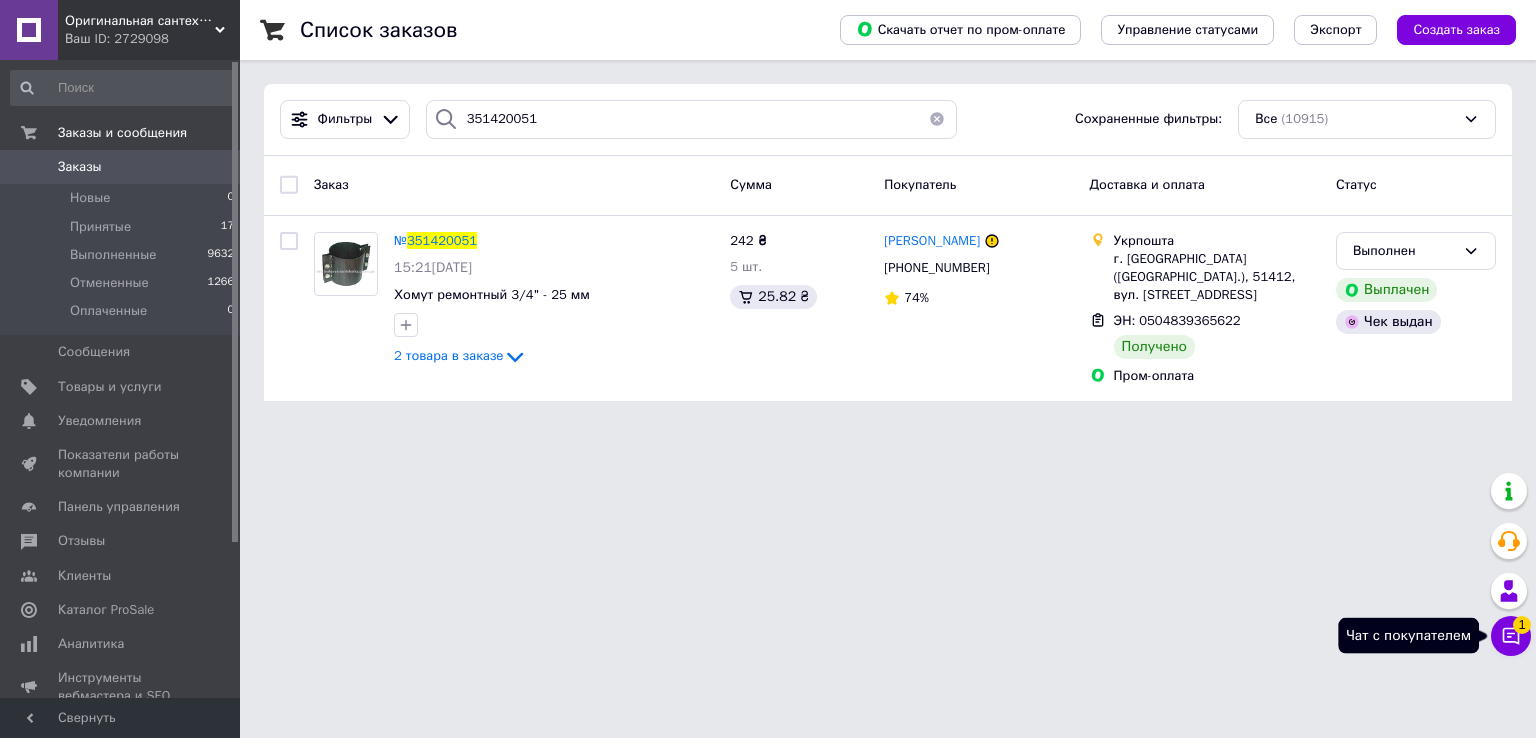 click on "Чат с покупателем 1" at bounding box center (1511, 636) 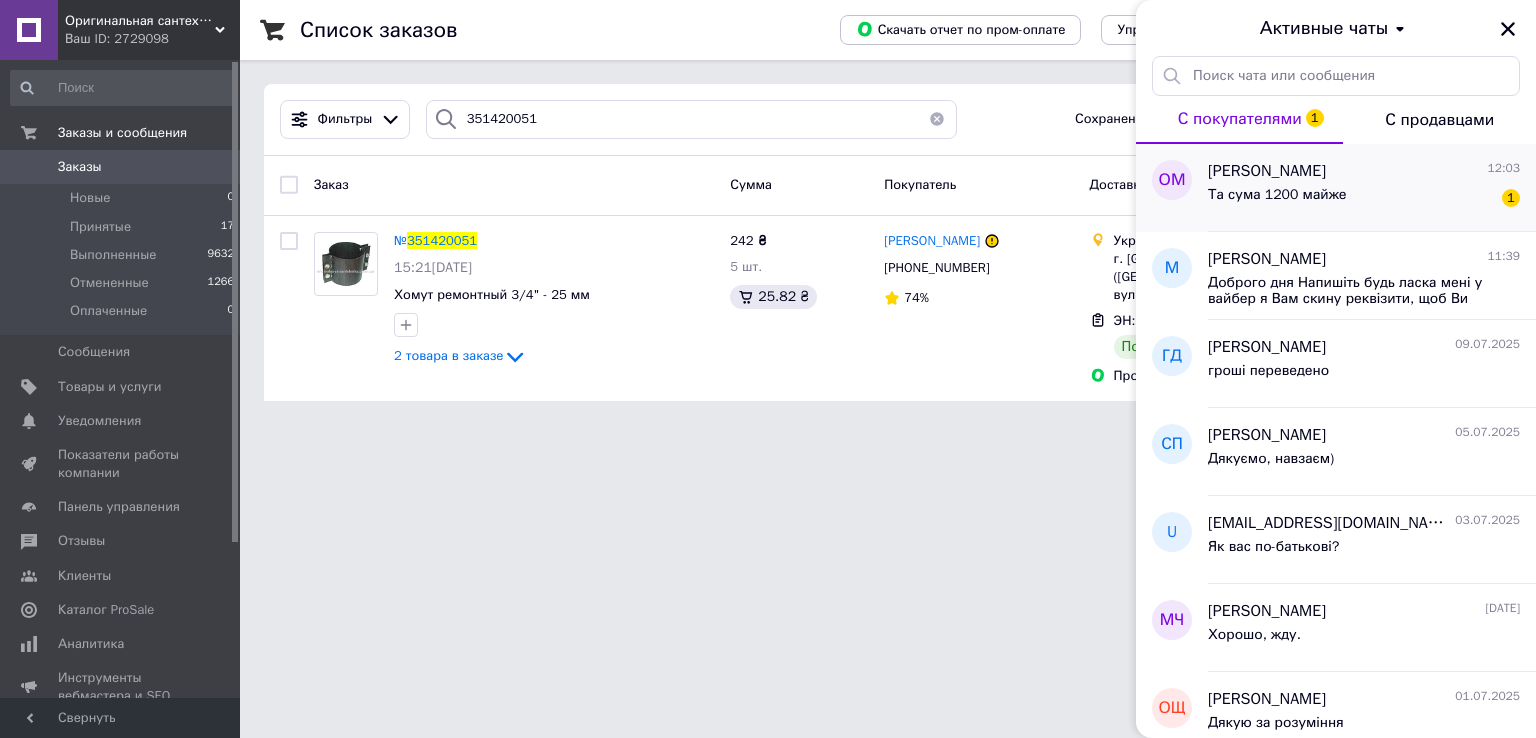 click on "Та сума 1200 майже 1" at bounding box center [1364, 199] 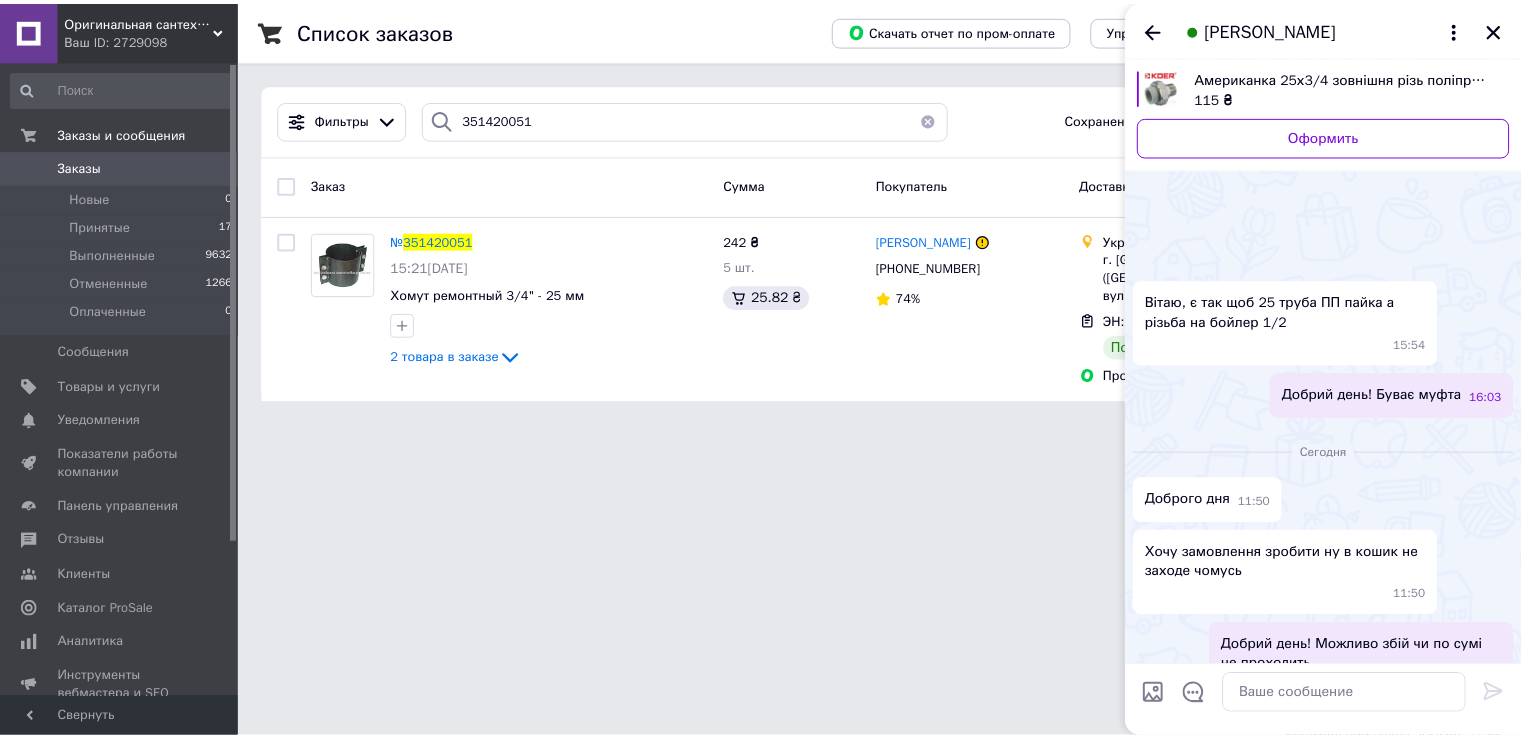 scroll, scrollTop: 196, scrollLeft: 0, axis: vertical 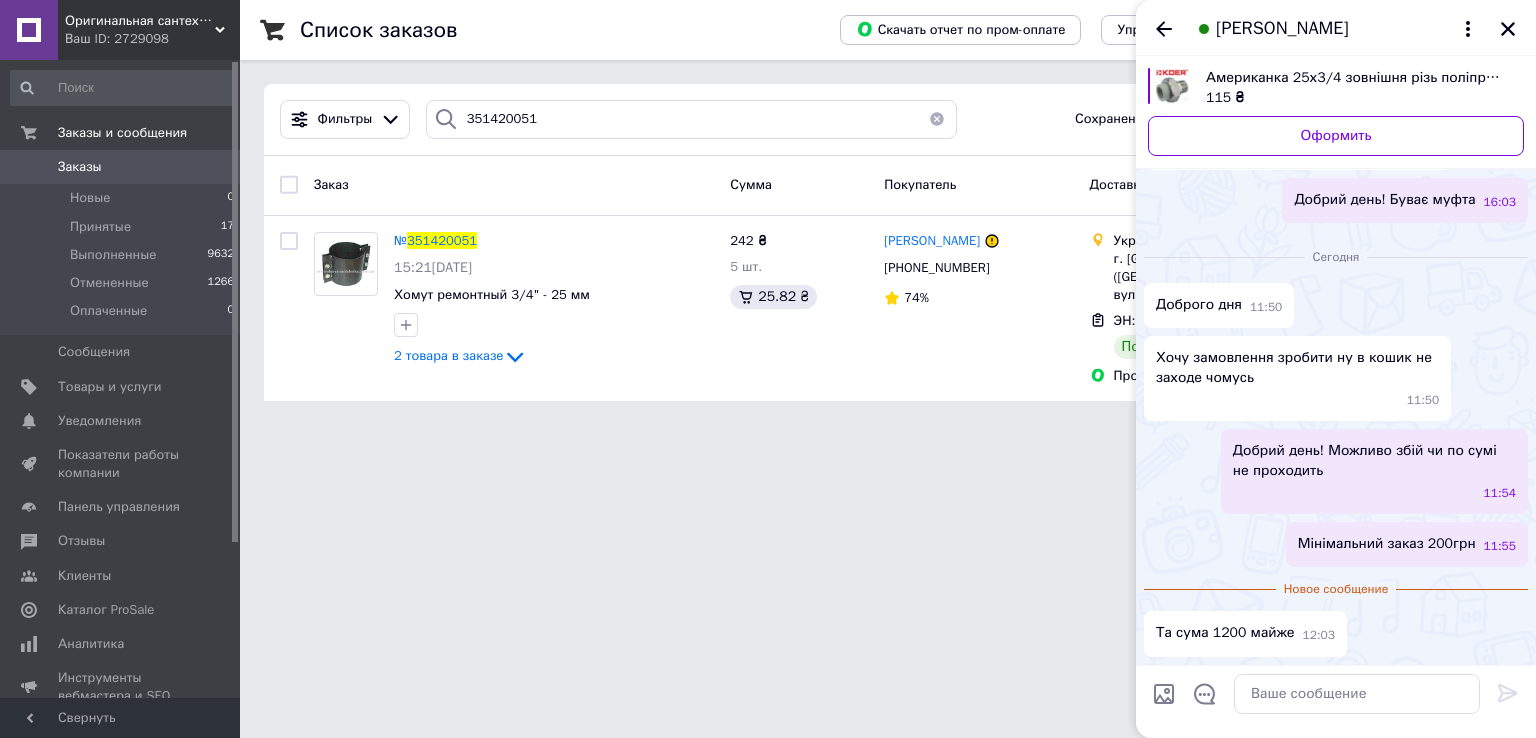 drag, startPoint x: 748, startPoint y: 651, endPoint x: 778, endPoint y: 648, distance: 30.149628 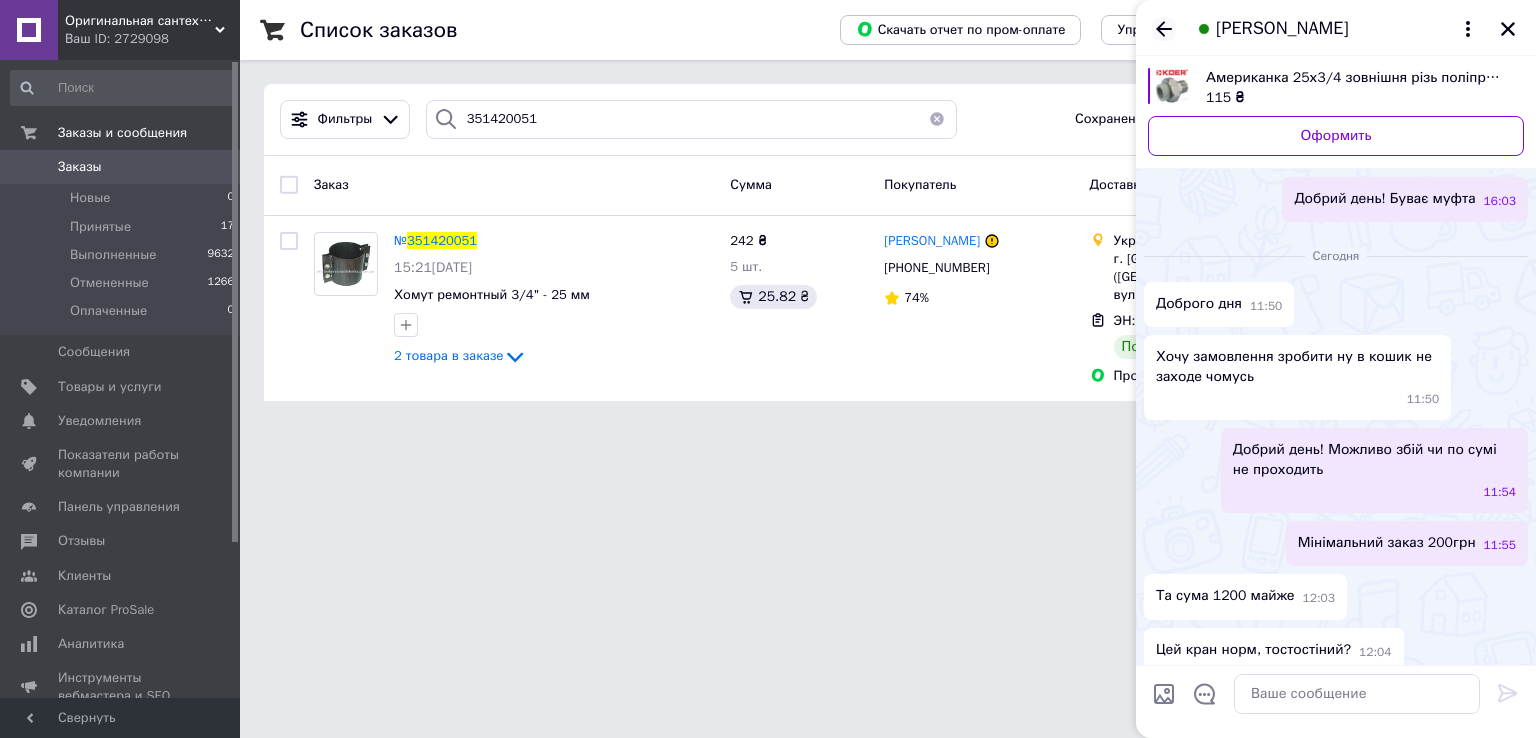 click 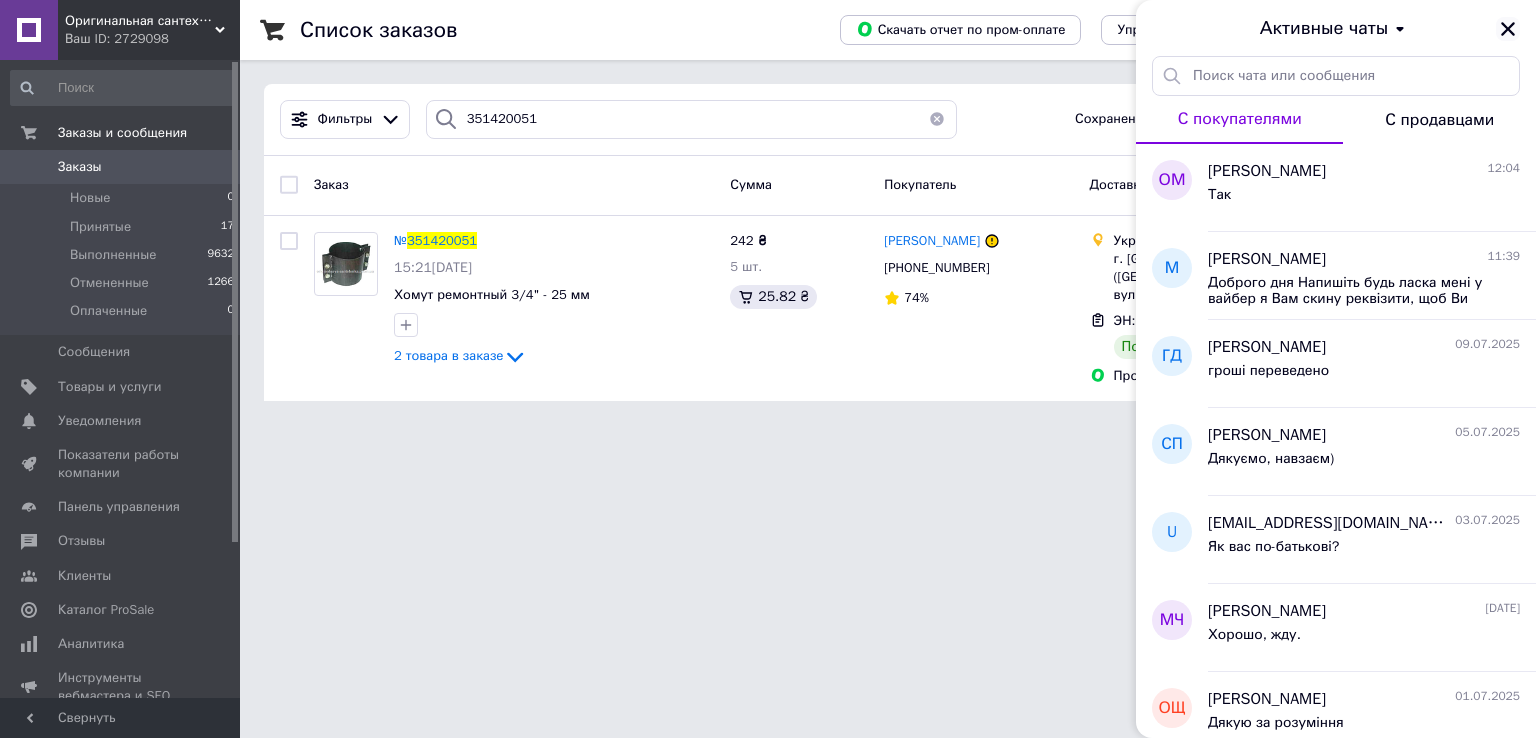 click 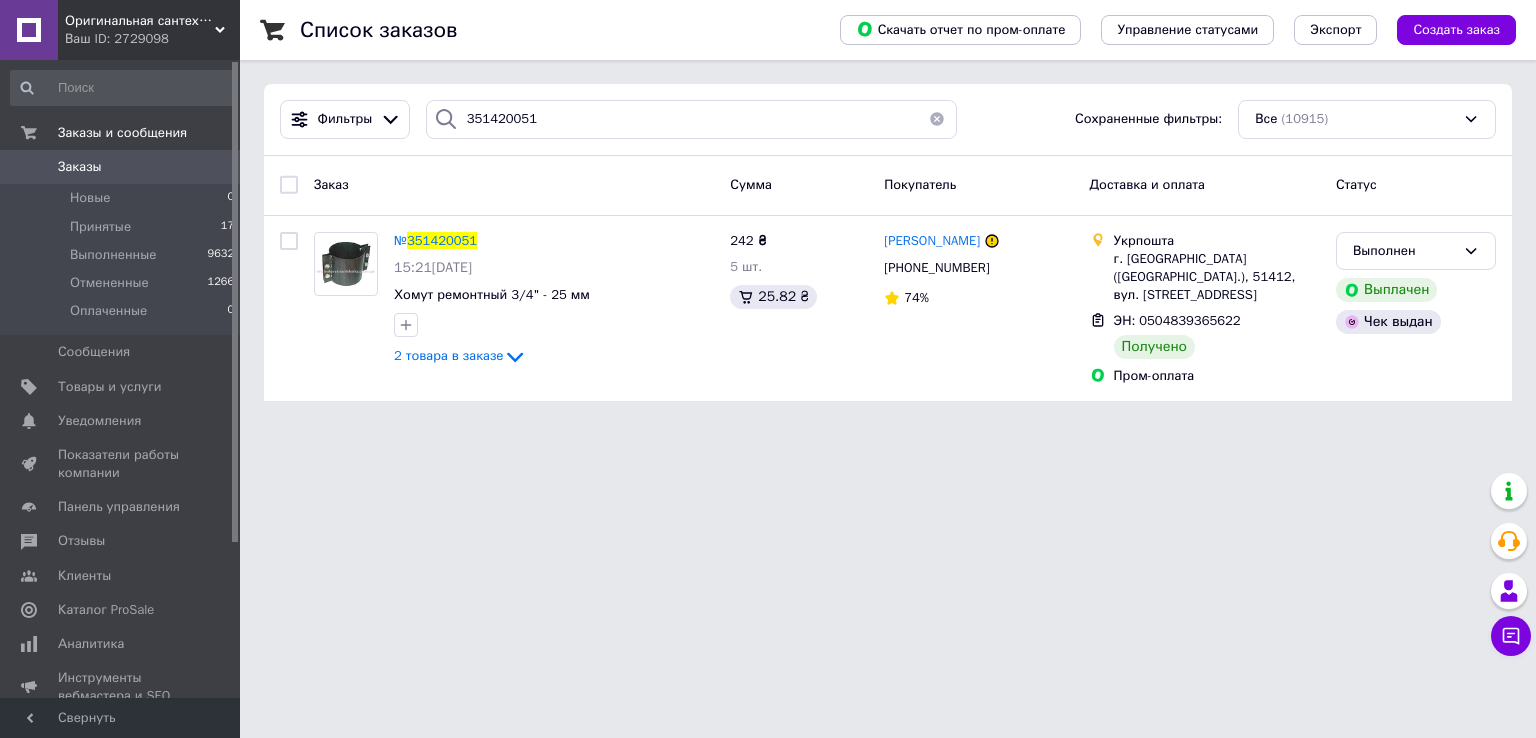 click on "Заказы" at bounding box center [80, 167] 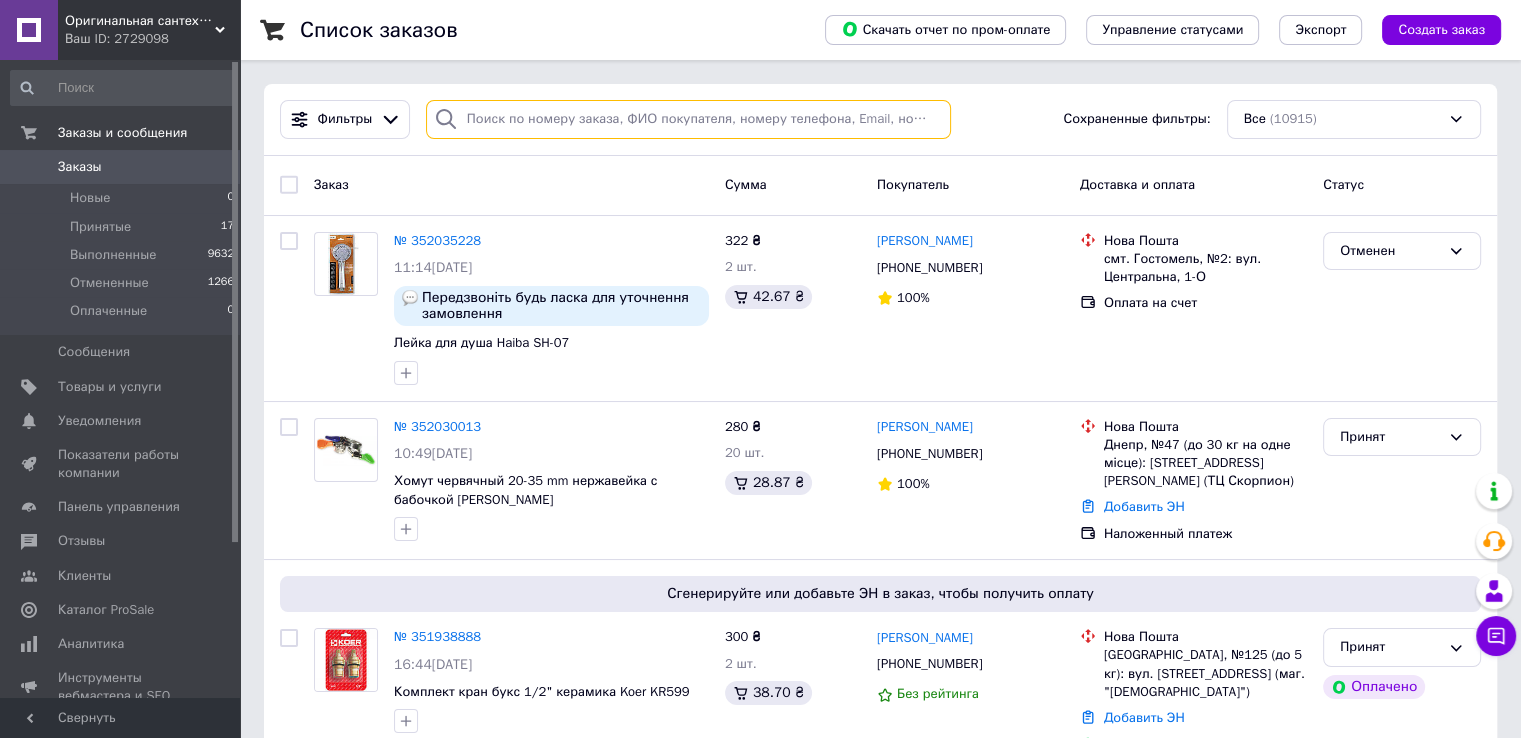 click at bounding box center [688, 119] 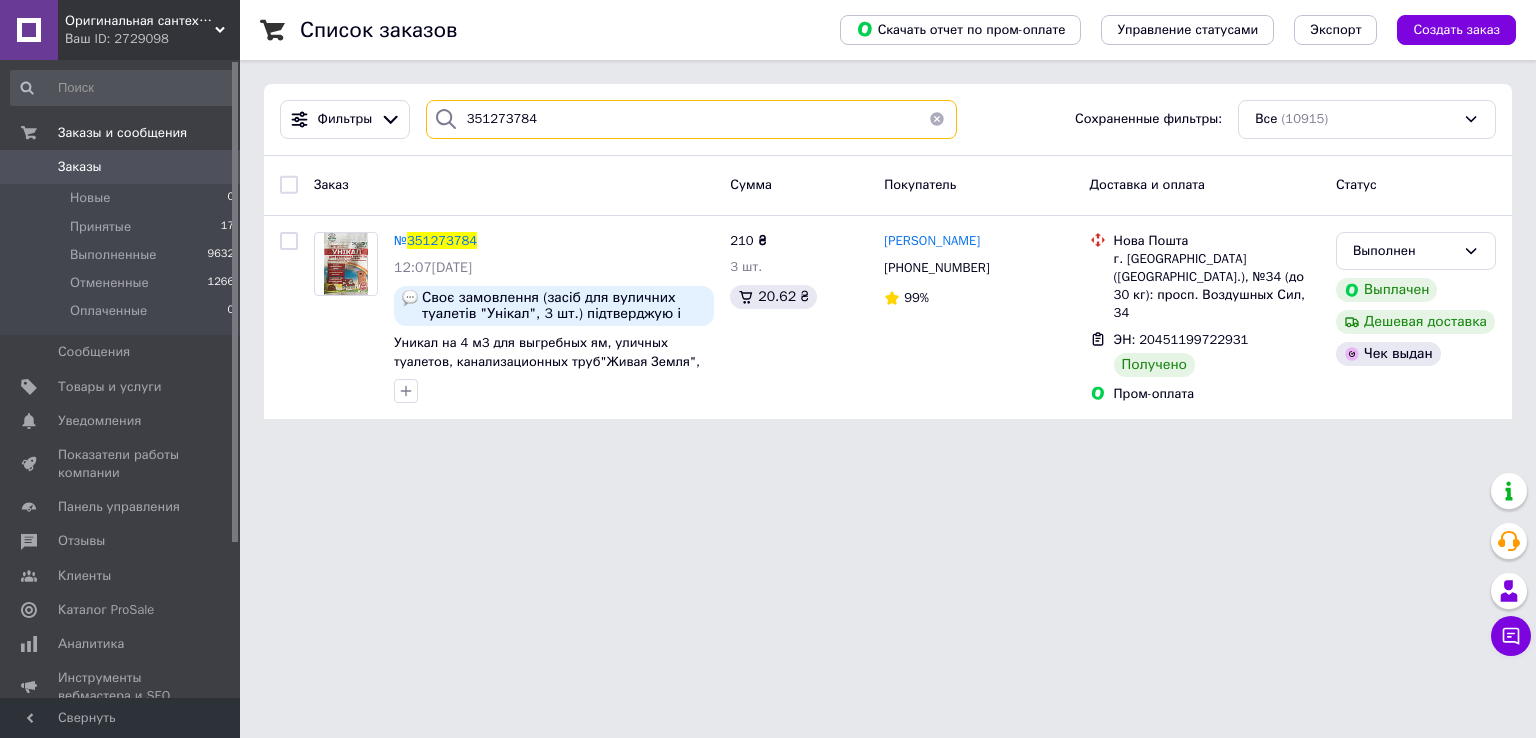type on "351273784" 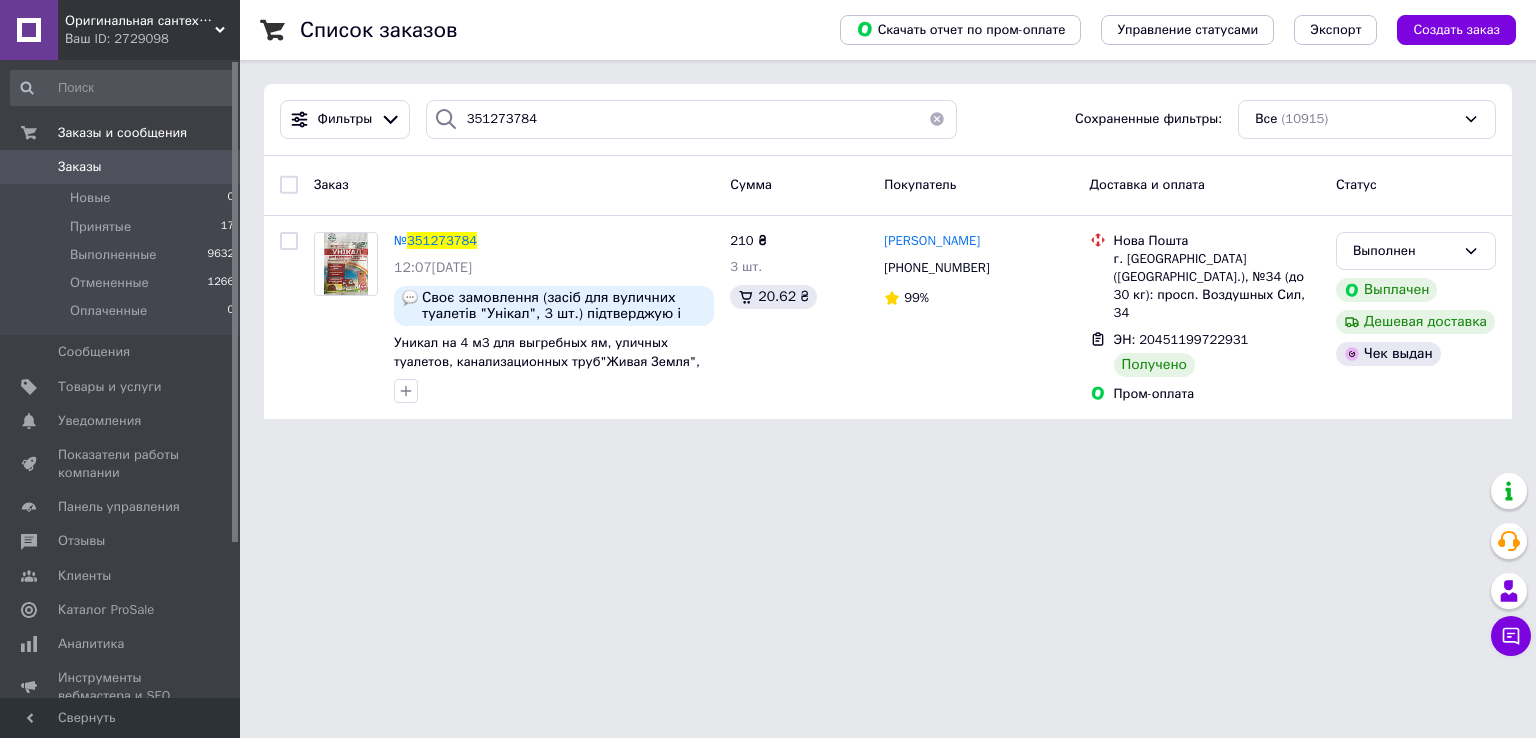 click on "Заказы" at bounding box center (80, 167) 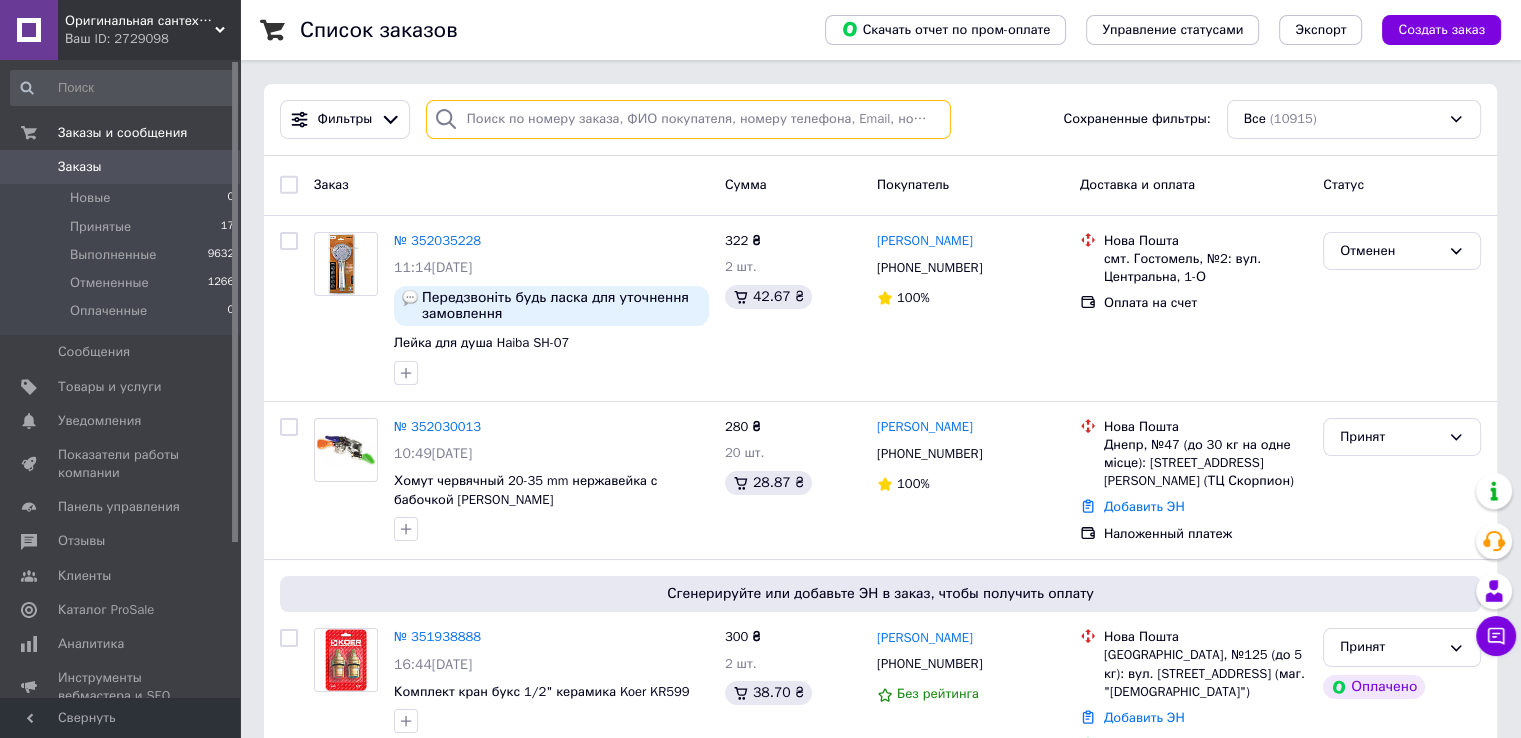 click at bounding box center [688, 119] 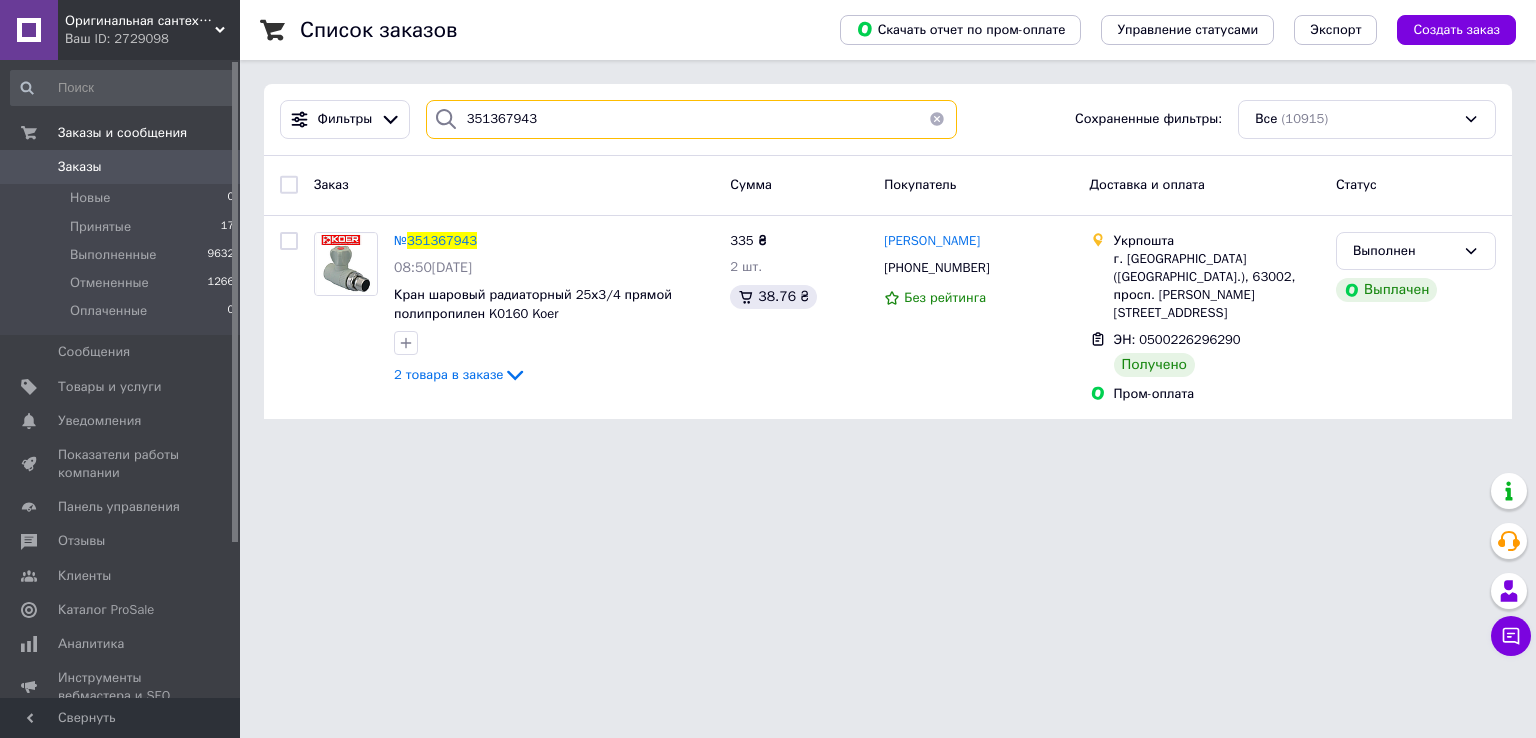 type on "351367943" 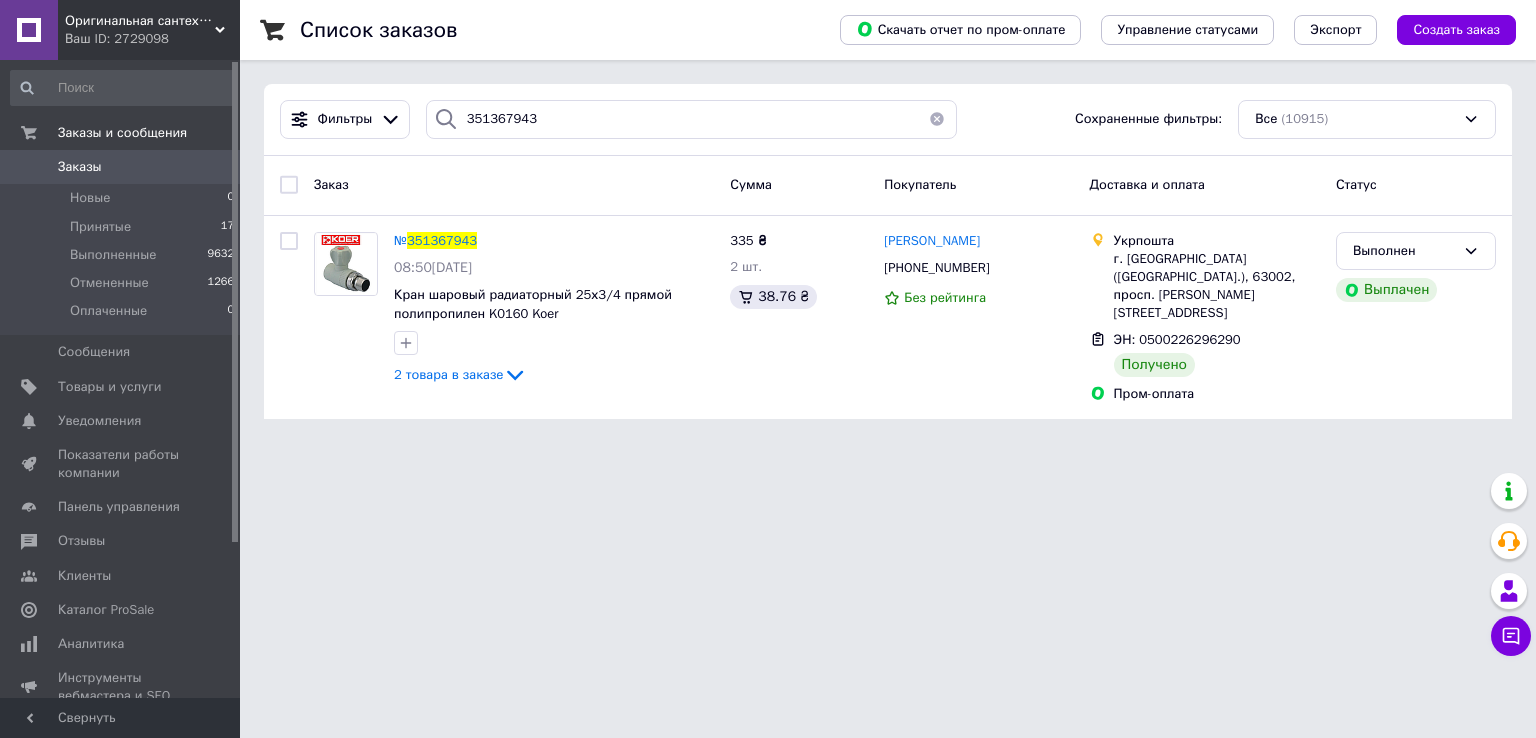click on "Заказы" at bounding box center [121, 167] 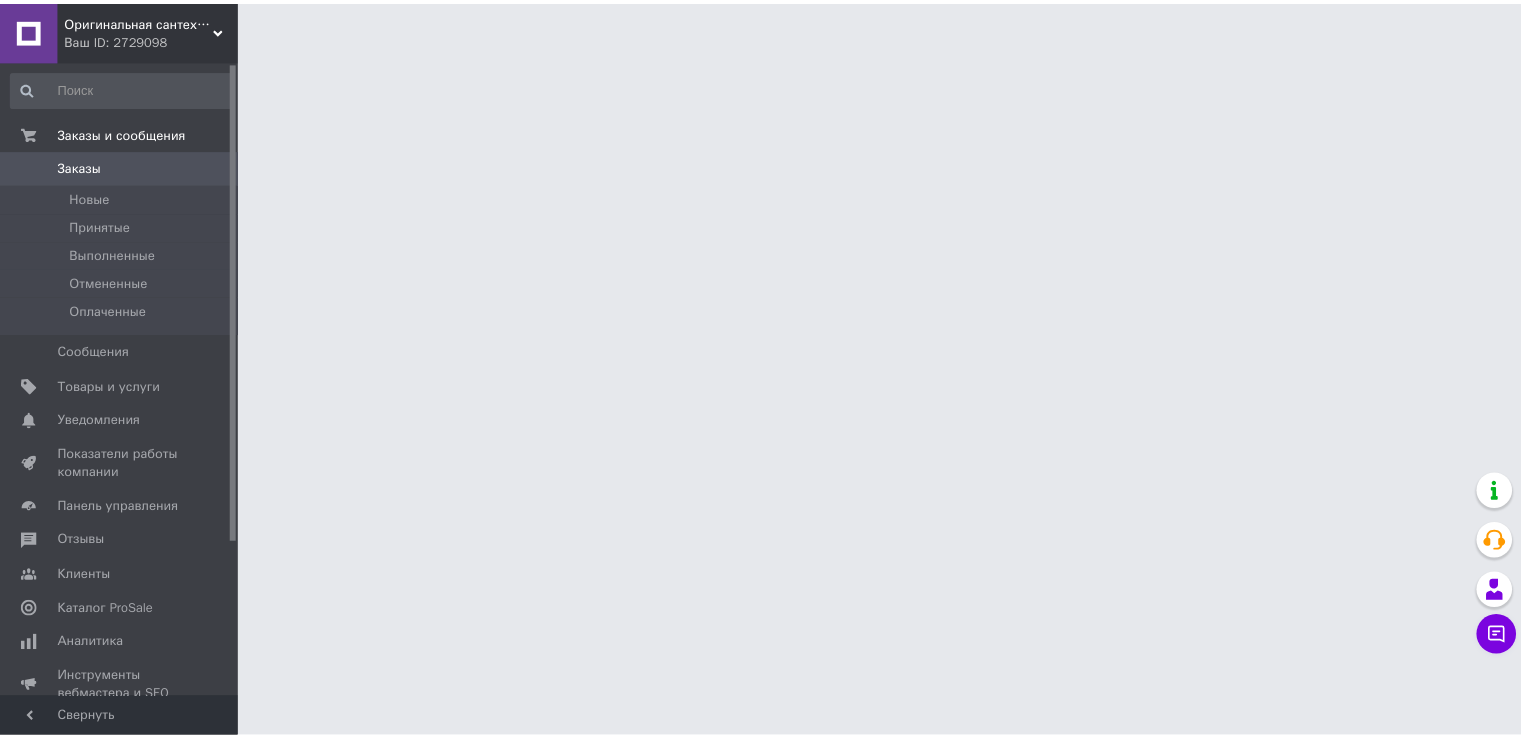 scroll, scrollTop: 0, scrollLeft: 0, axis: both 